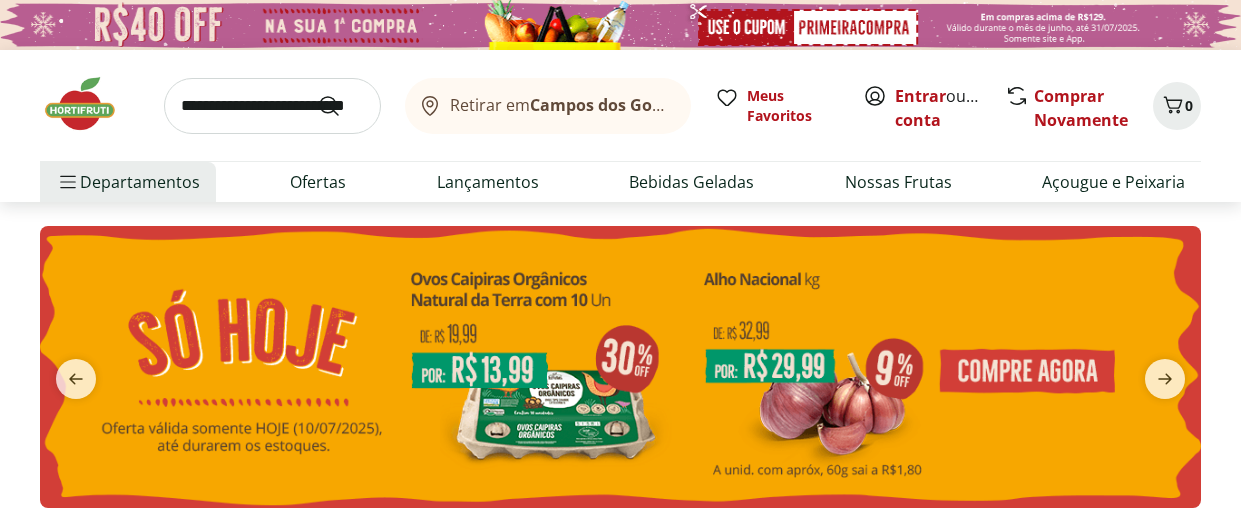 scroll, scrollTop: 0, scrollLeft: 0, axis: both 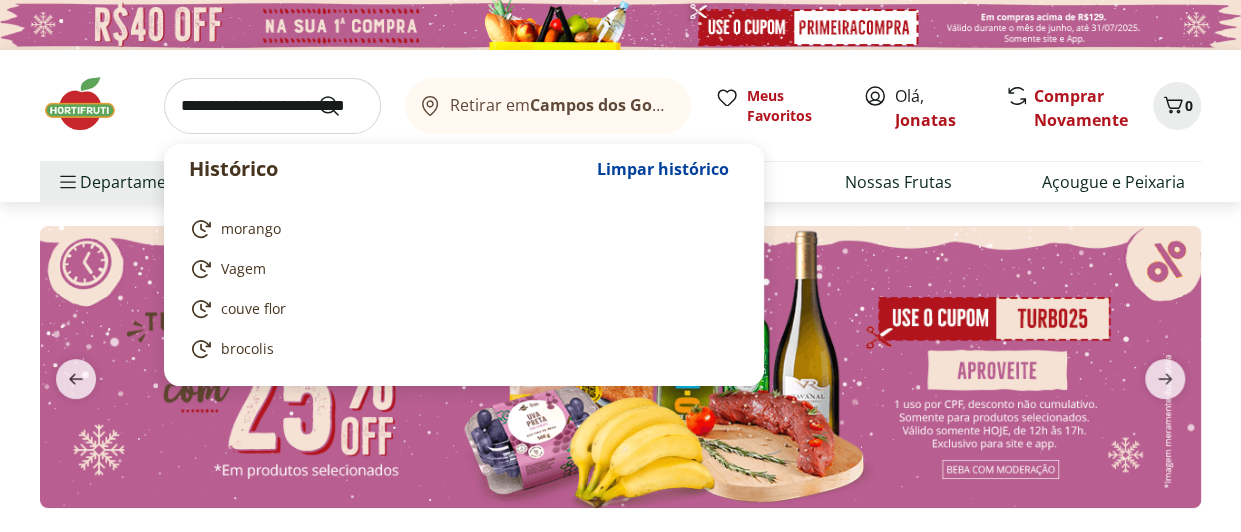 click at bounding box center [272, 106] 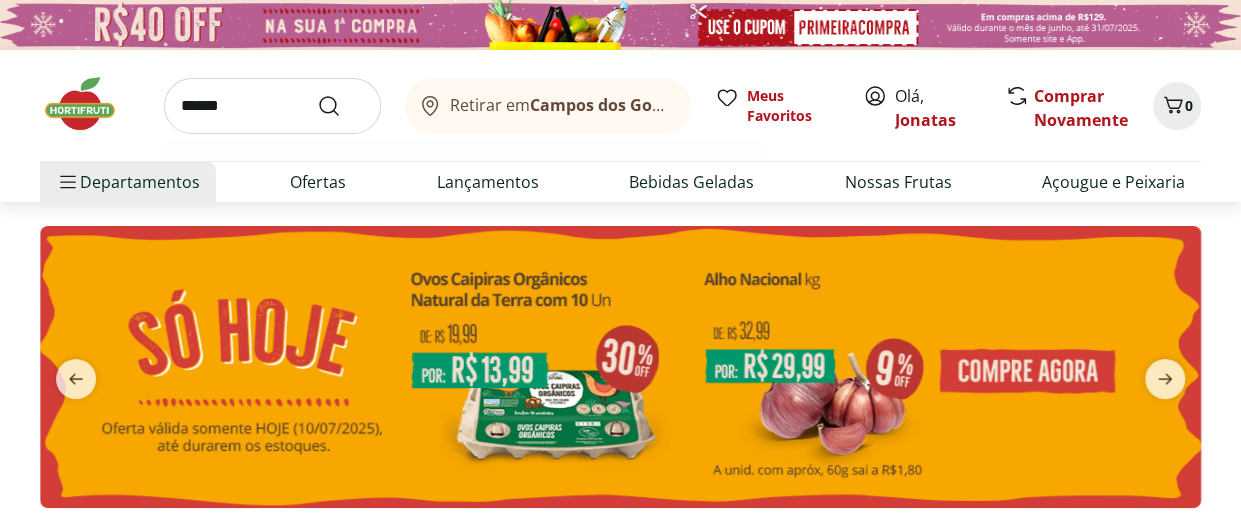type on "******" 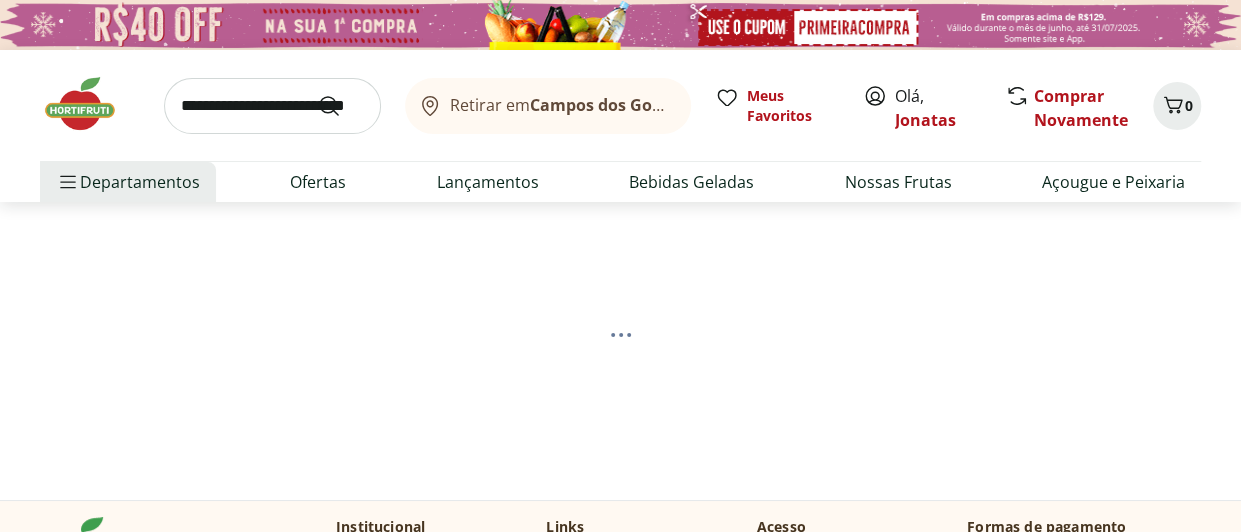 select on "**********" 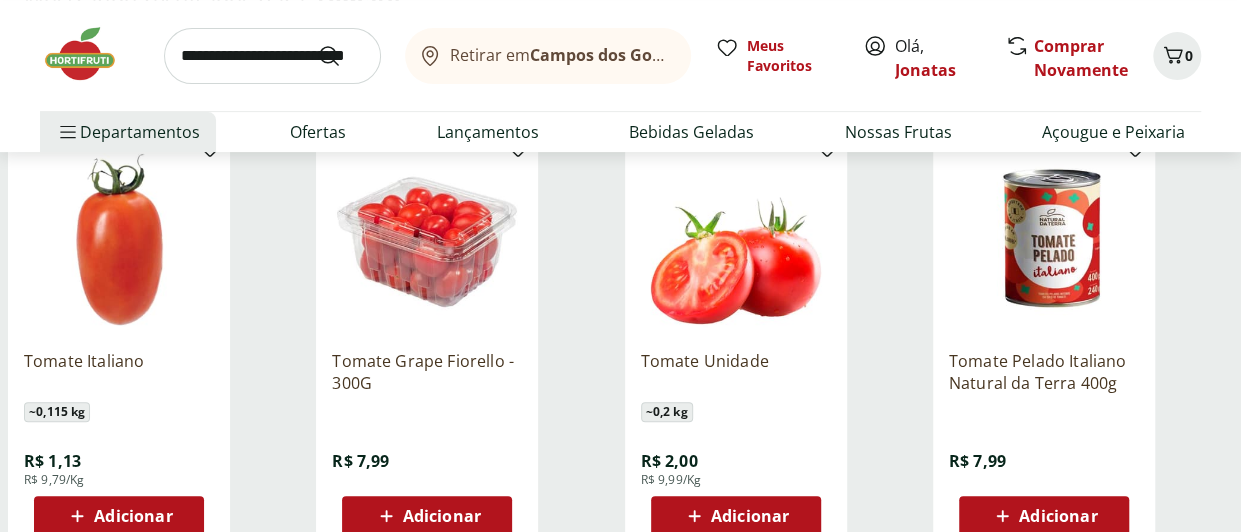 scroll, scrollTop: 256, scrollLeft: 0, axis: vertical 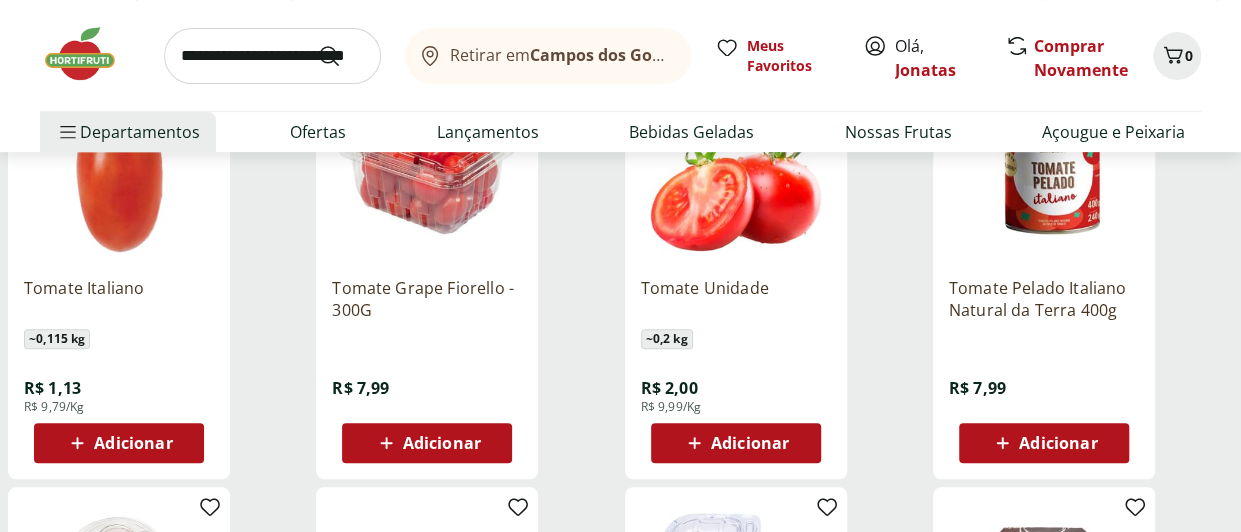 click 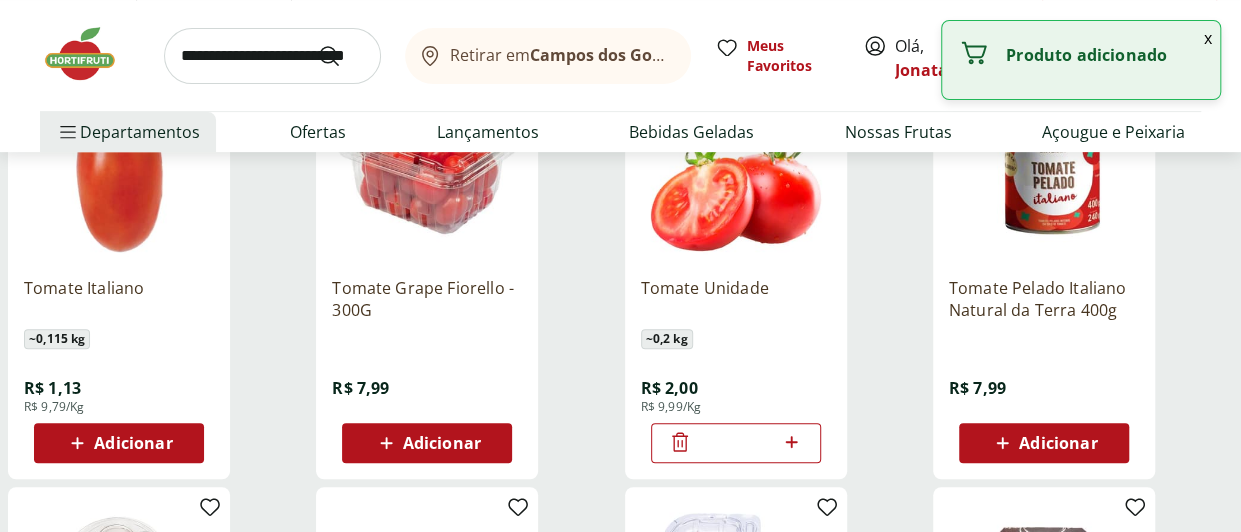 click on "*" at bounding box center (736, 443) 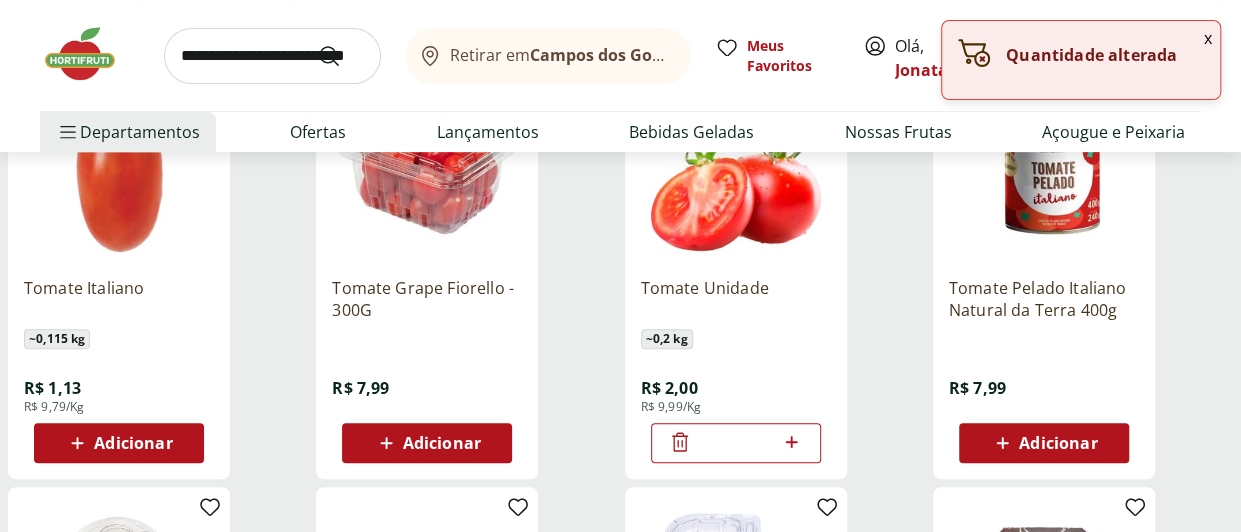 click 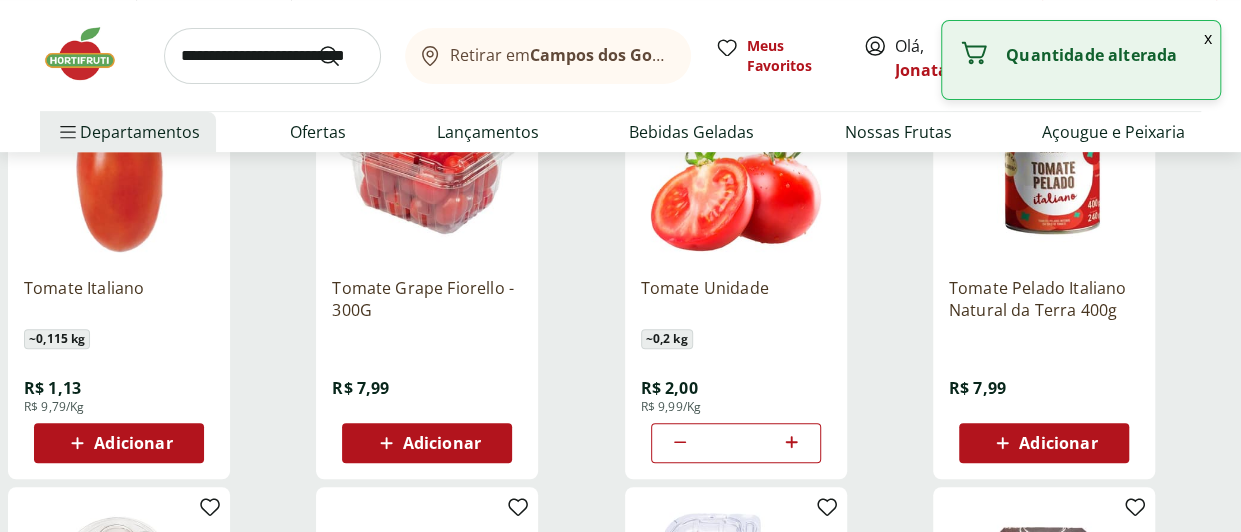 click 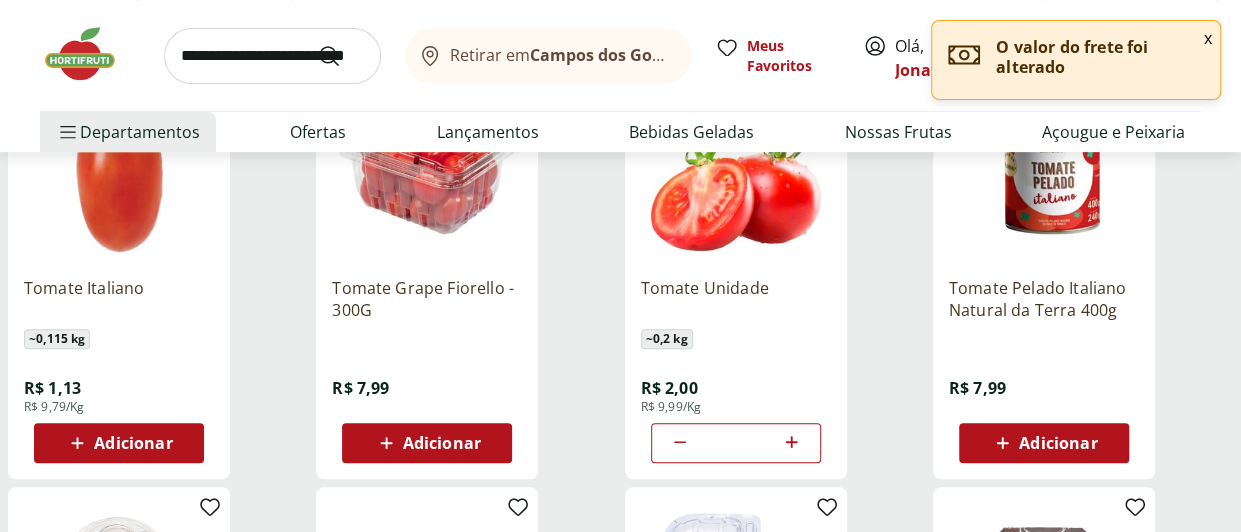 click at bounding box center (272, 56) 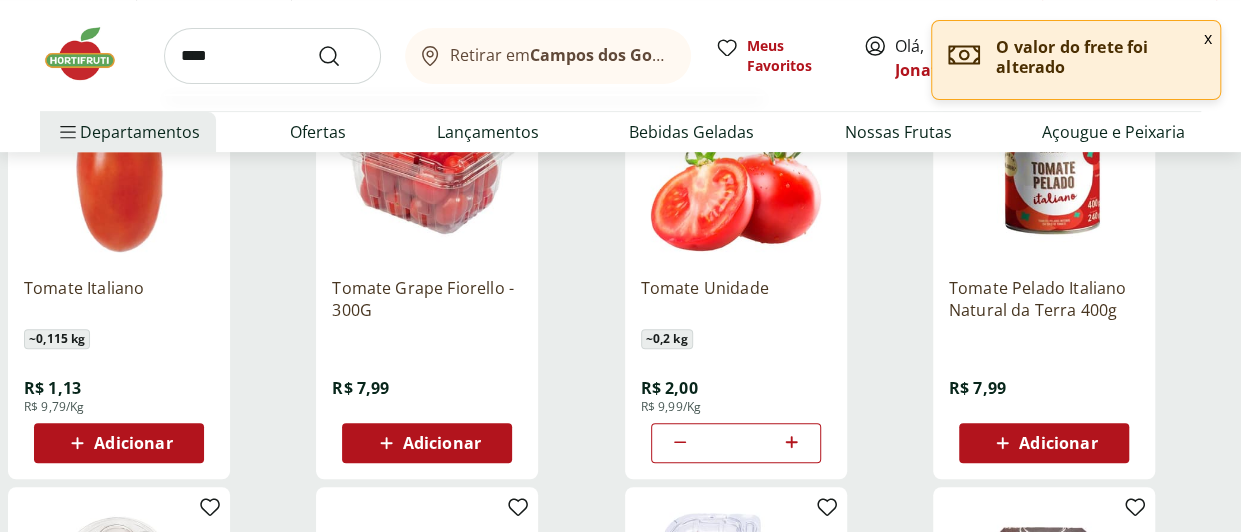type on "****" 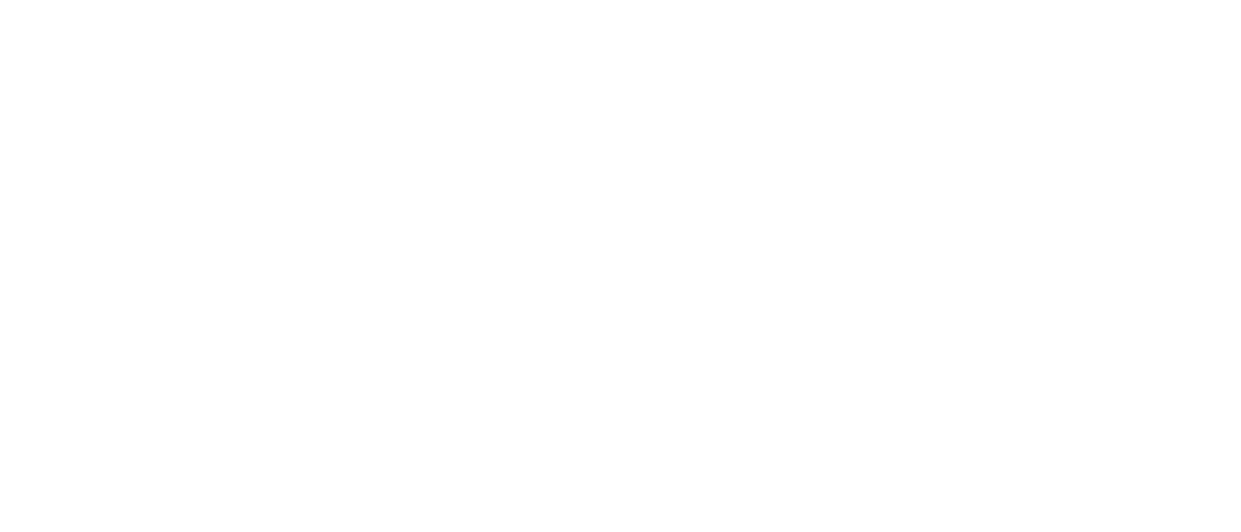 scroll, scrollTop: 0, scrollLeft: 0, axis: both 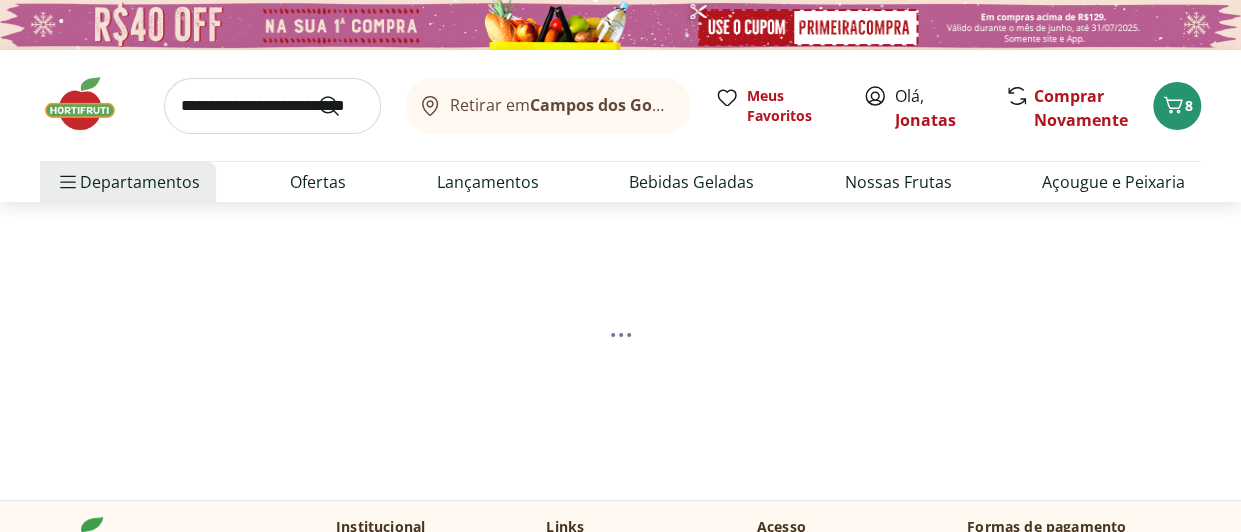 select on "**********" 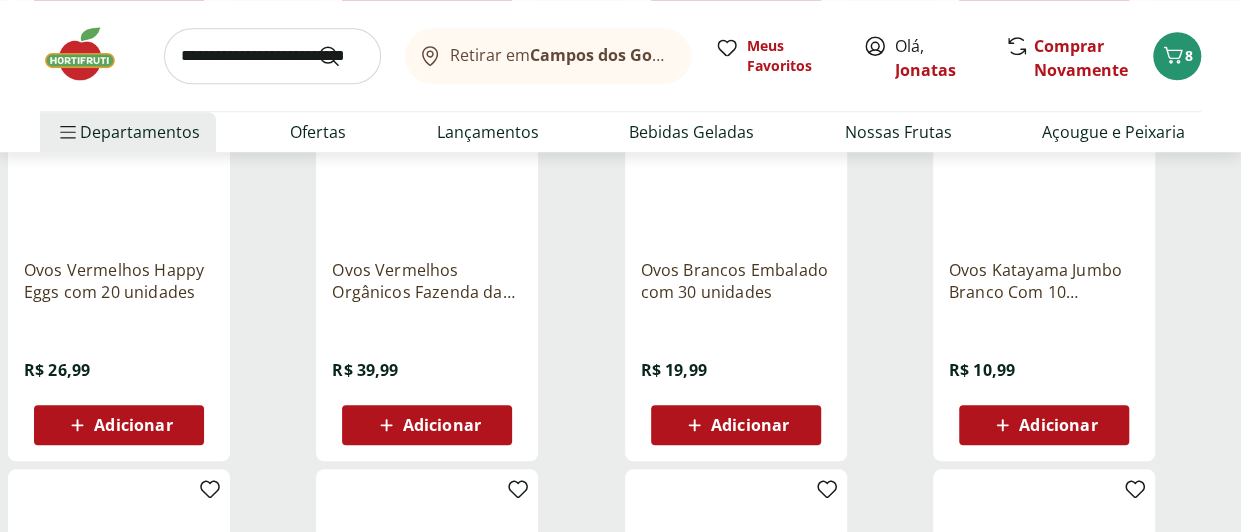 scroll, scrollTop: 814, scrollLeft: 0, axis: vertical 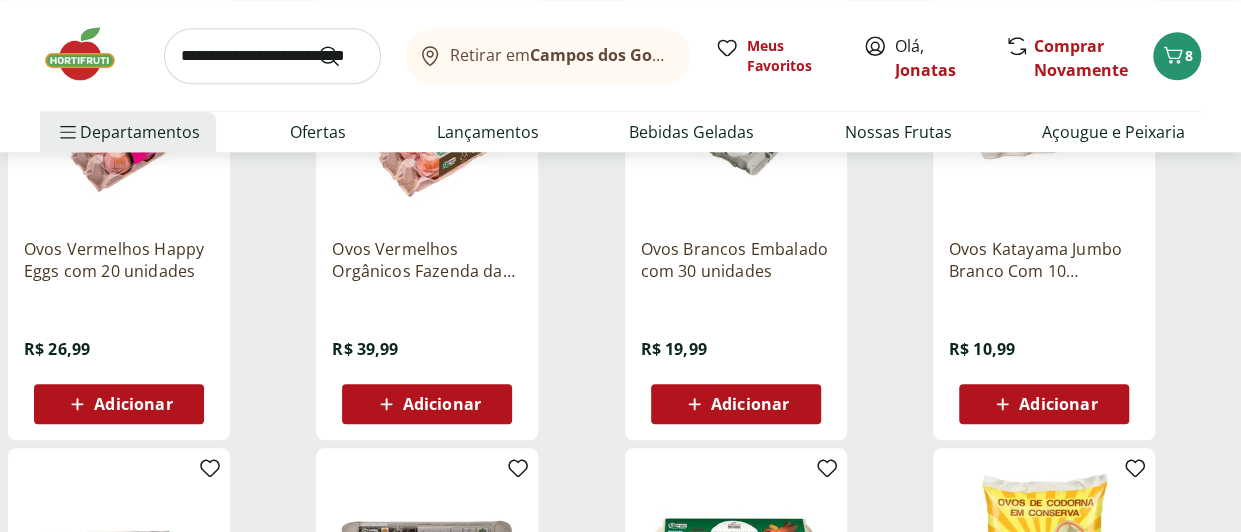 click on "Adicionar" at bounding box center [750, 404] 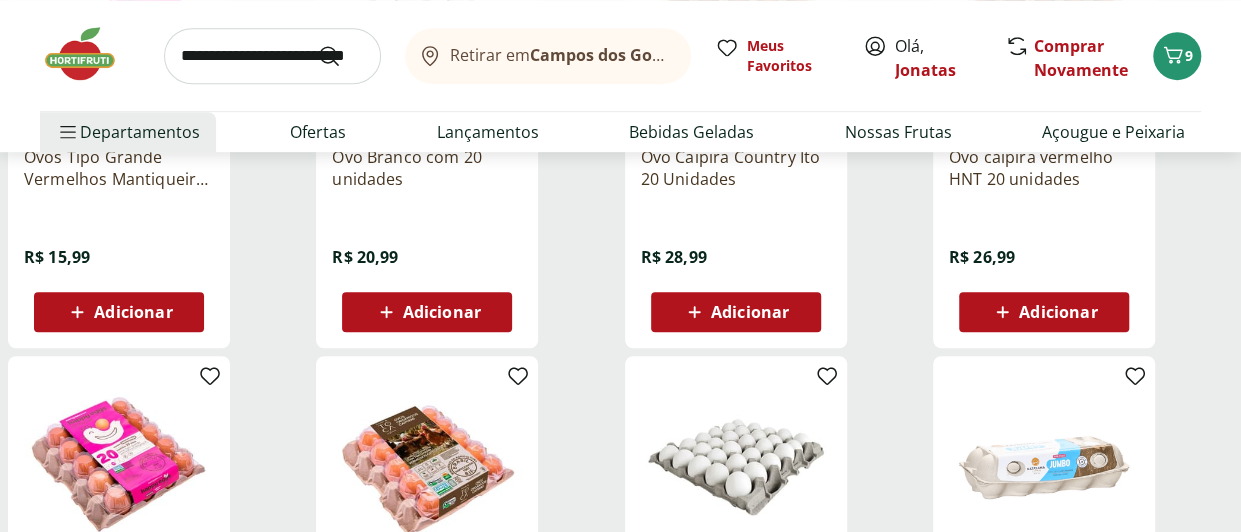 scroll, scrollTop: 0, scrollLeft: 0, axis: both 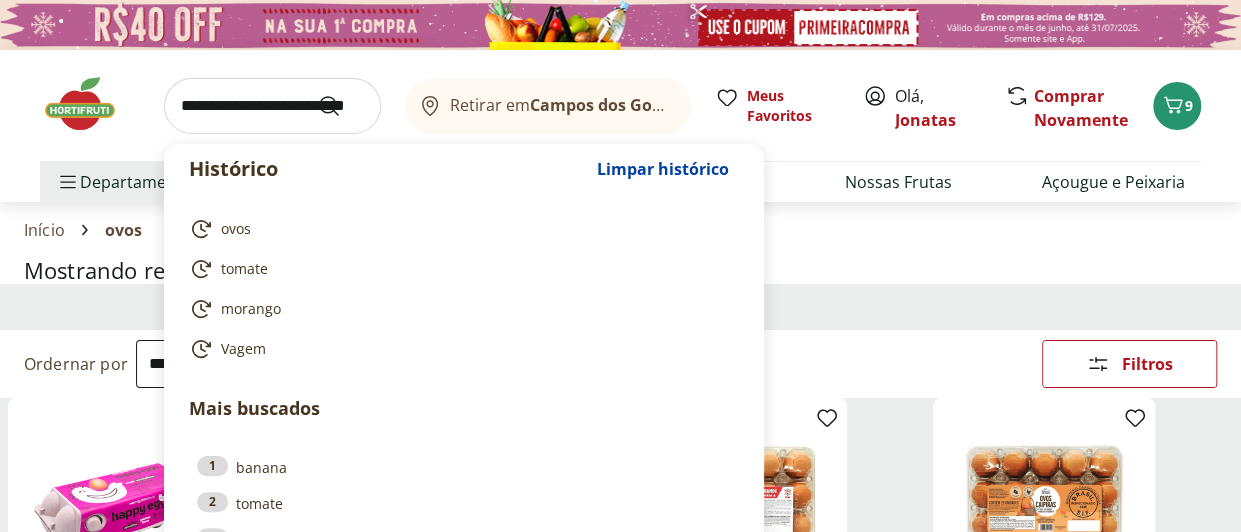 click at bounding box center (272, 106) 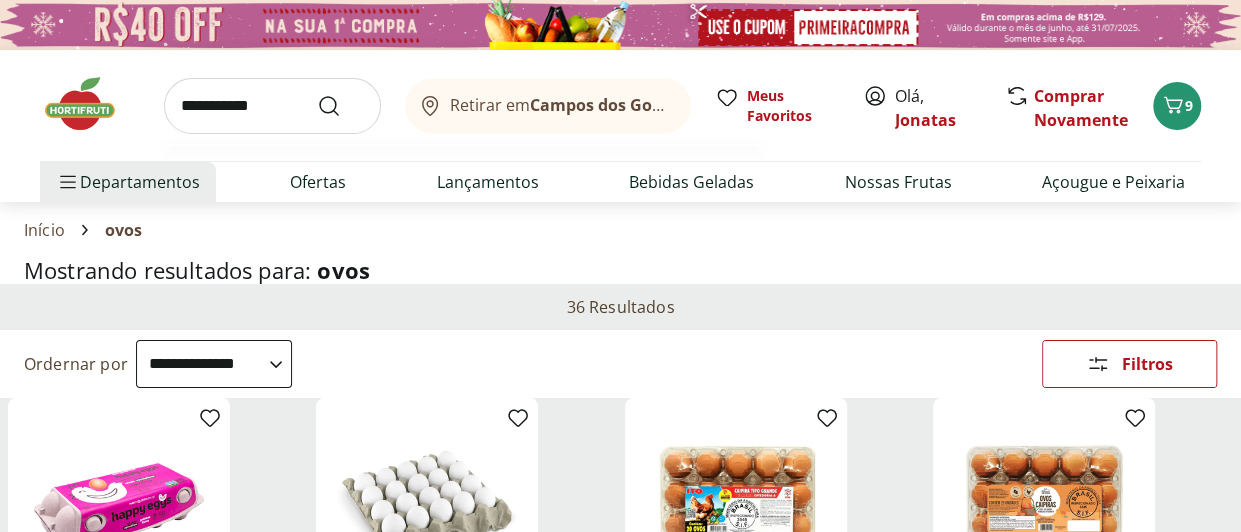 type on "**********" 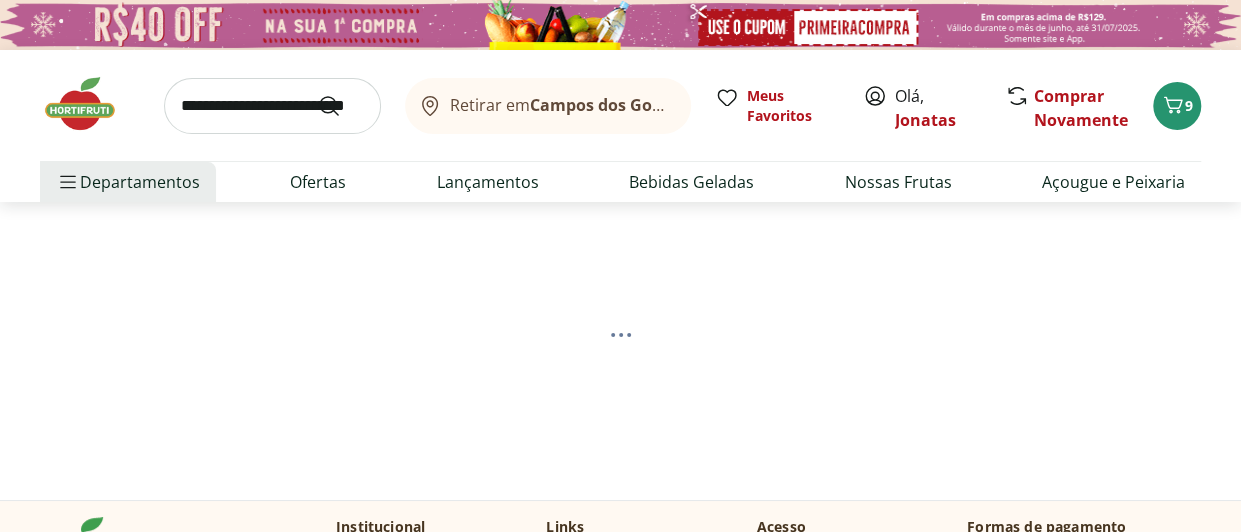 select on "**********" 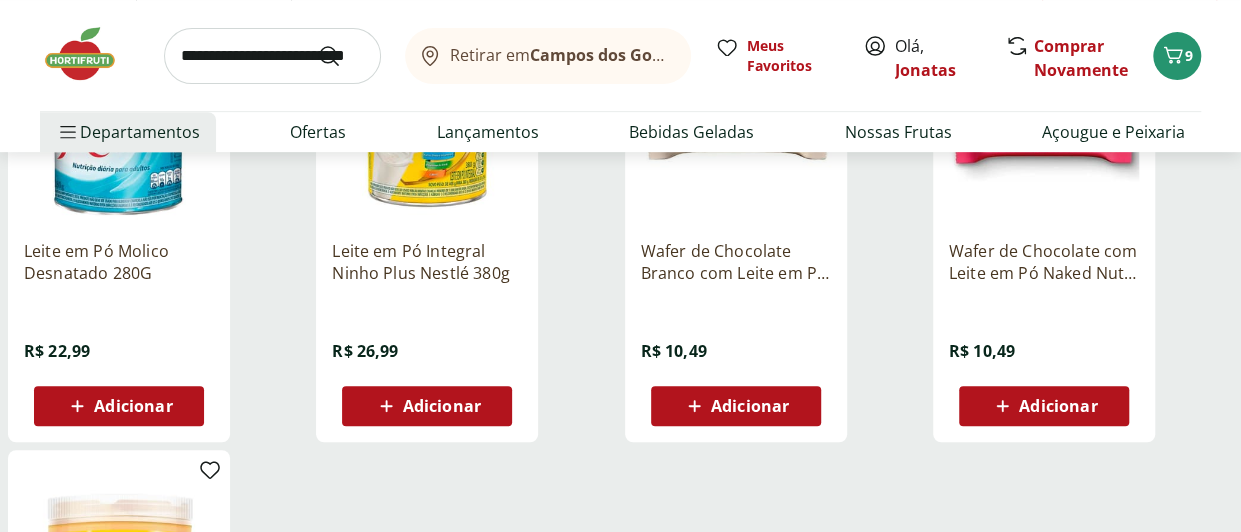 scroll, scrollTop: 404, scrollLeft: 0, axis: vertical 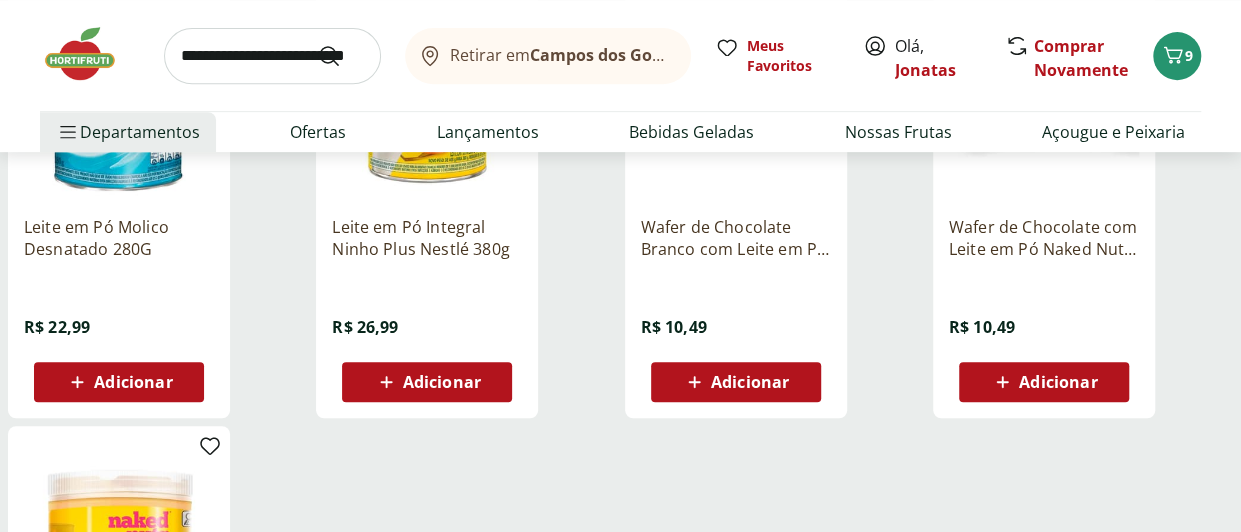 click on "Adicionar" at bounding box center [442, 382] 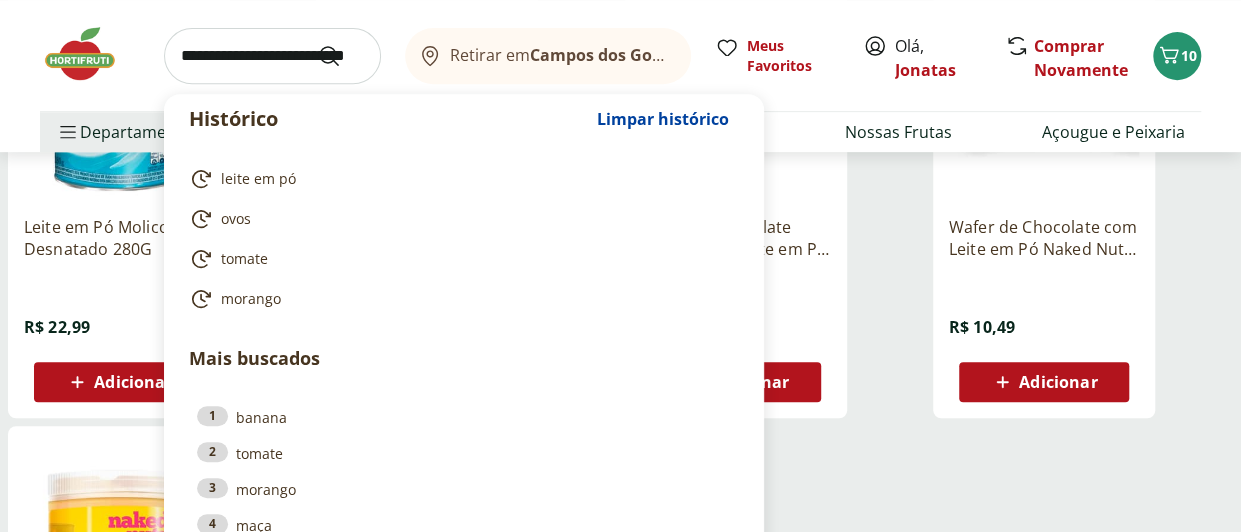 click at bounding box center (272, 56) 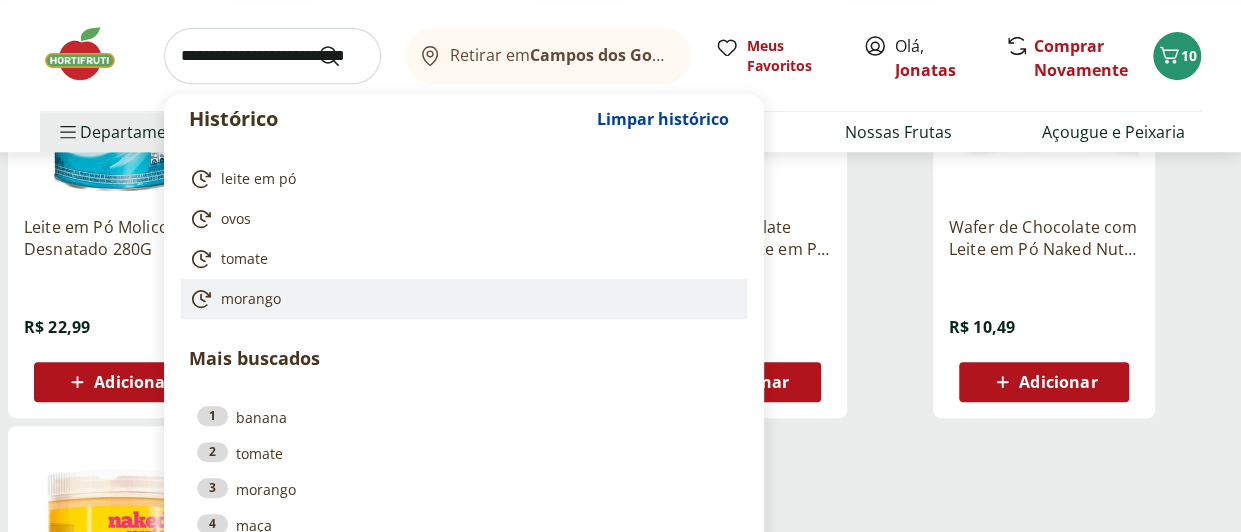 click on "morango" at bounding box center [251, 299] 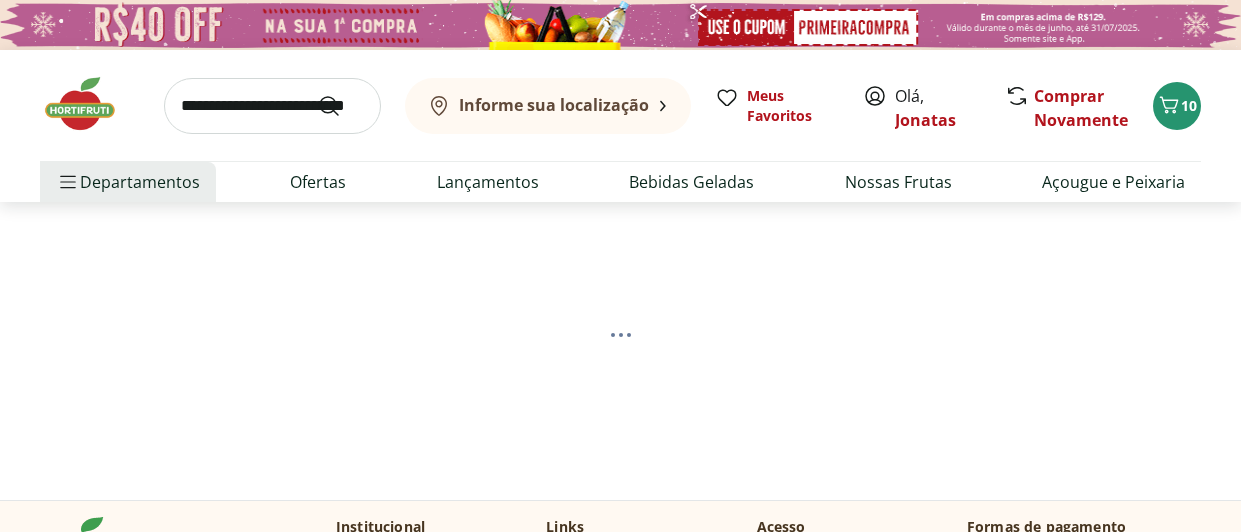 scroll, scrollTop: 0, scrollLeft: 0, axis: both 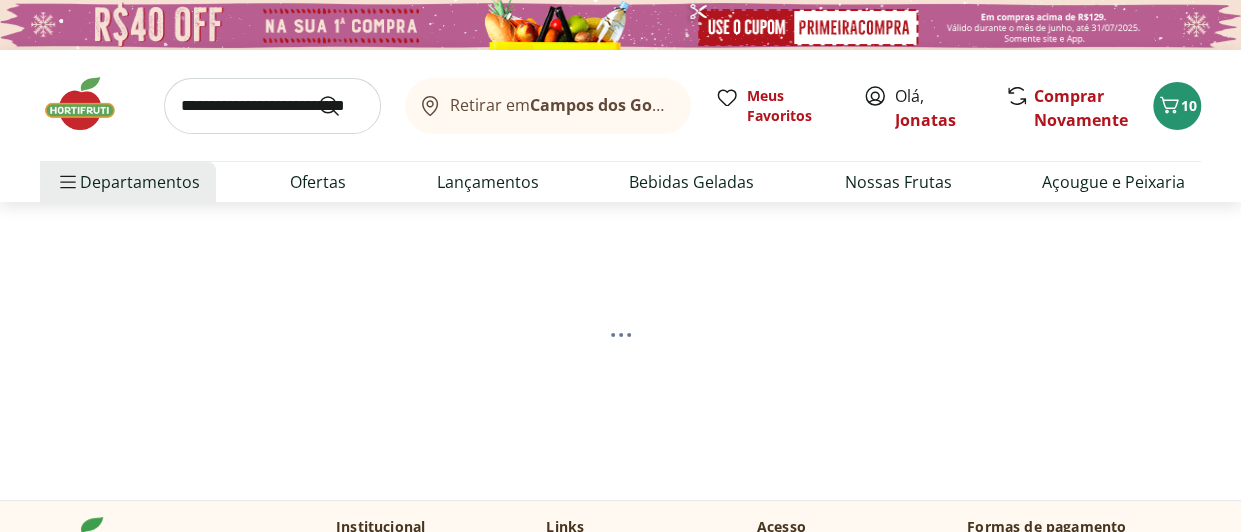 select on "**********" 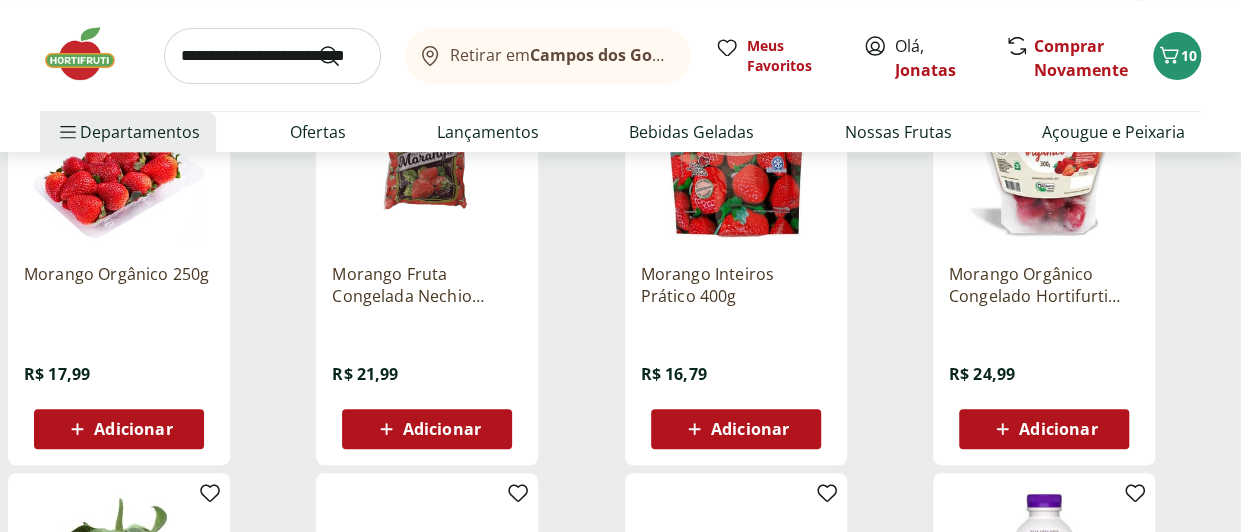 scroll, scrollTop: 364, scrollLeft: 0, axis: vertical 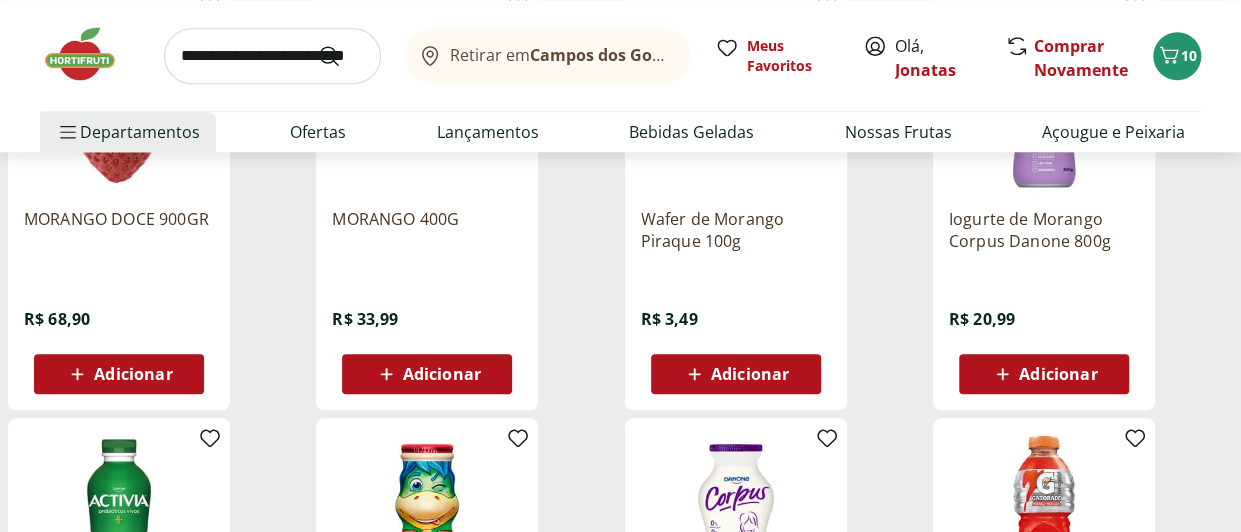 click 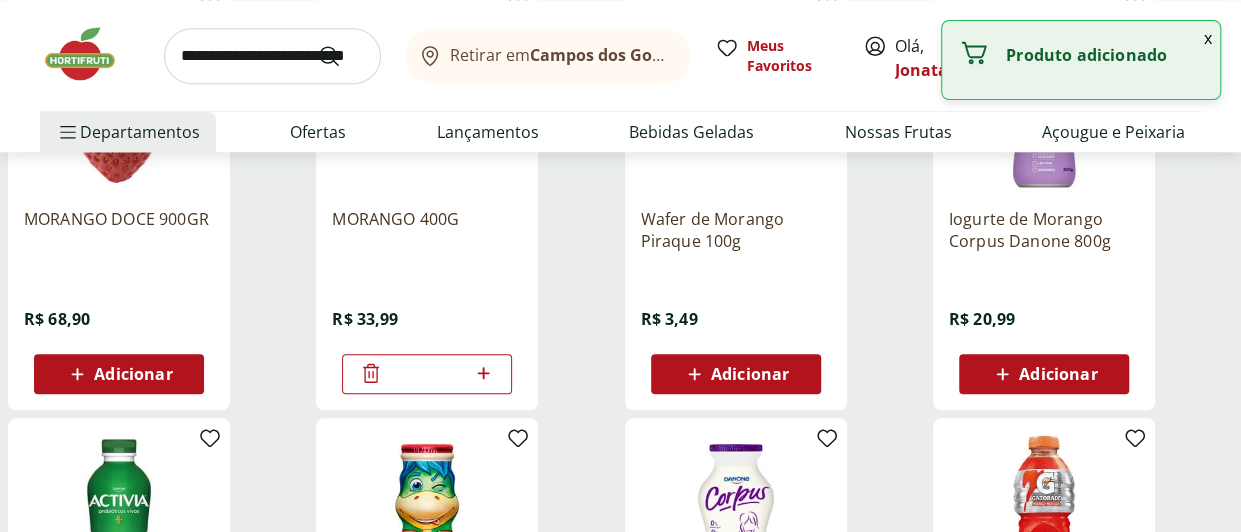 click at bounding box center (272, 56) 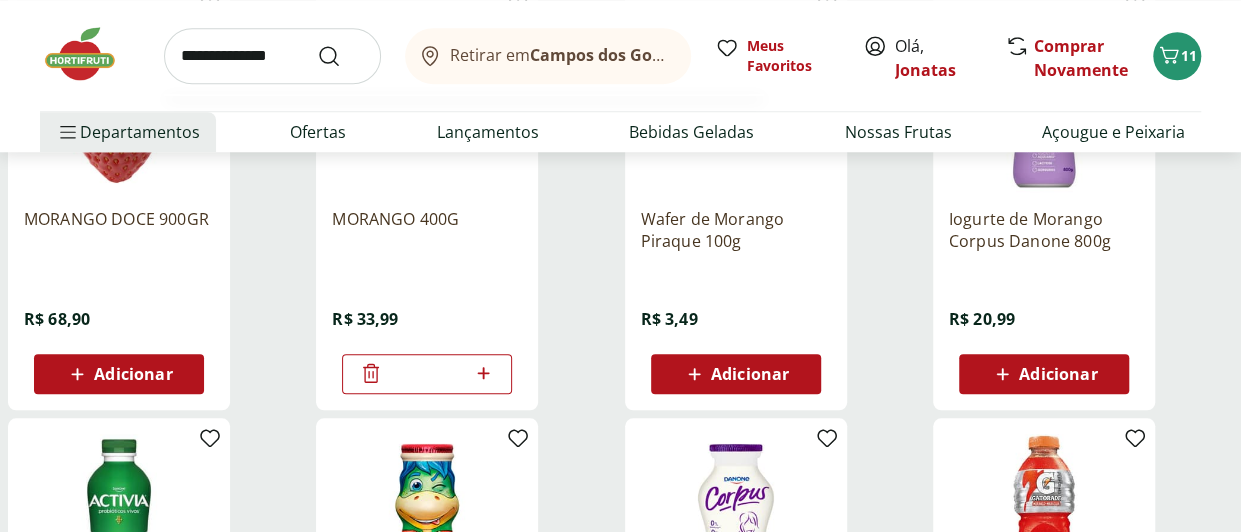 type on "**********" 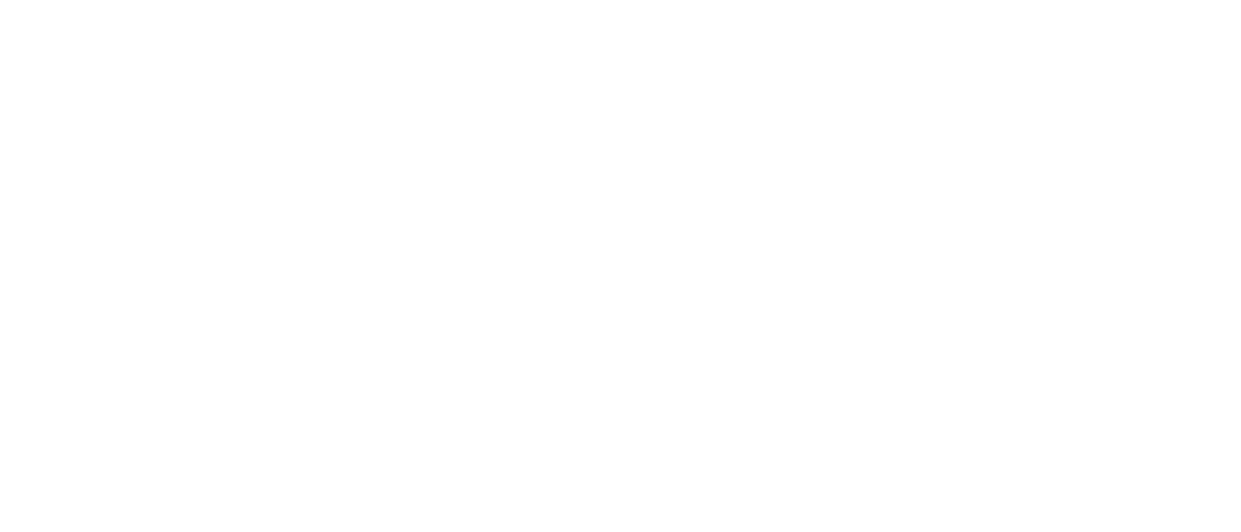 scroll, scrollTop: 0, scrollLeft: 0, axis: both 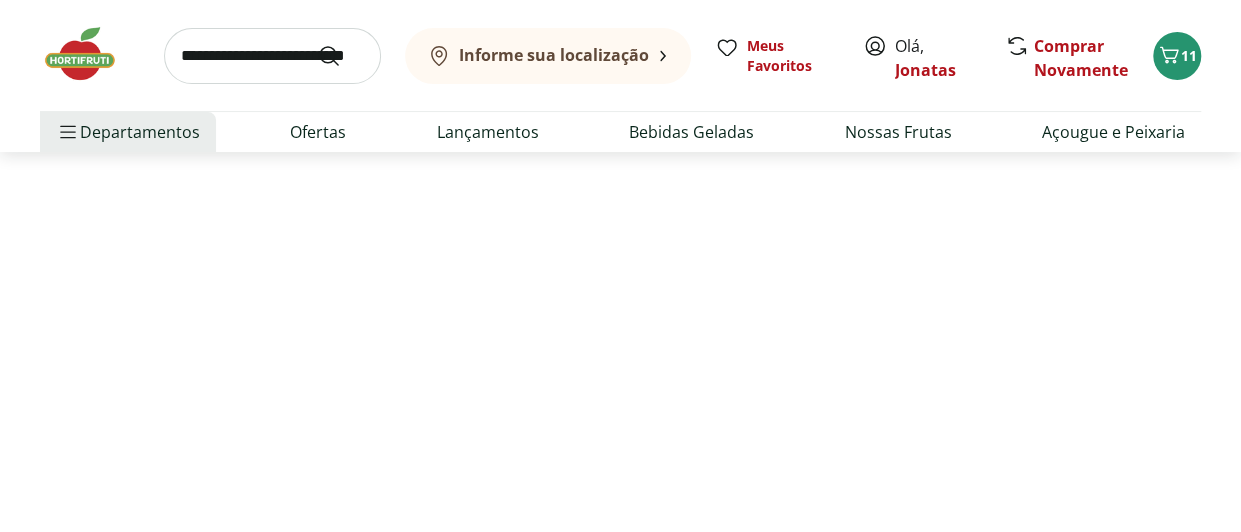 select on "**********" 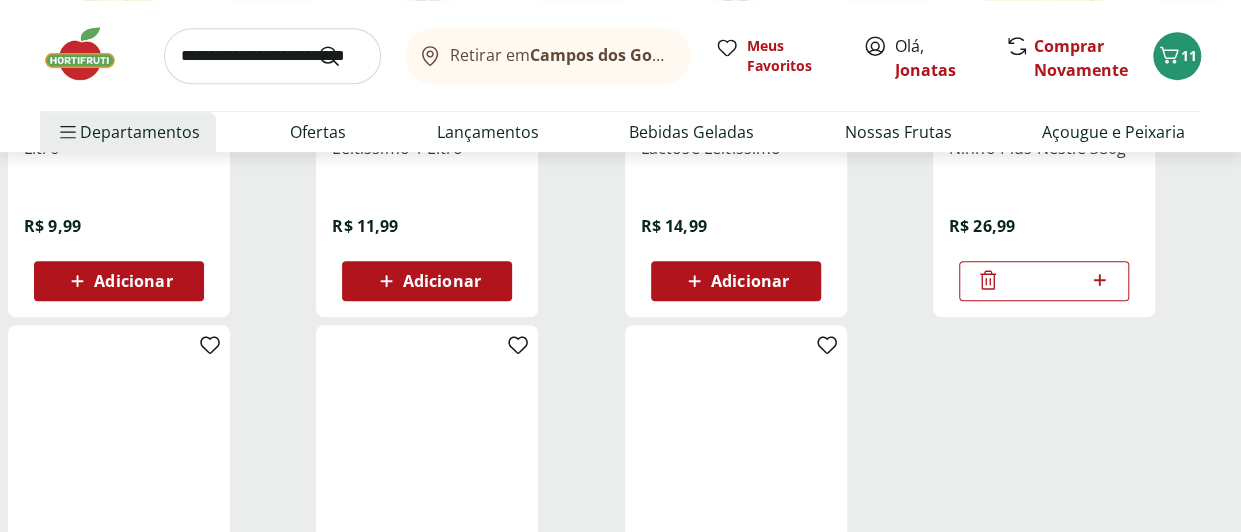 scroll, scrollTop: 524, scrollLeft: 0, axis: vertical 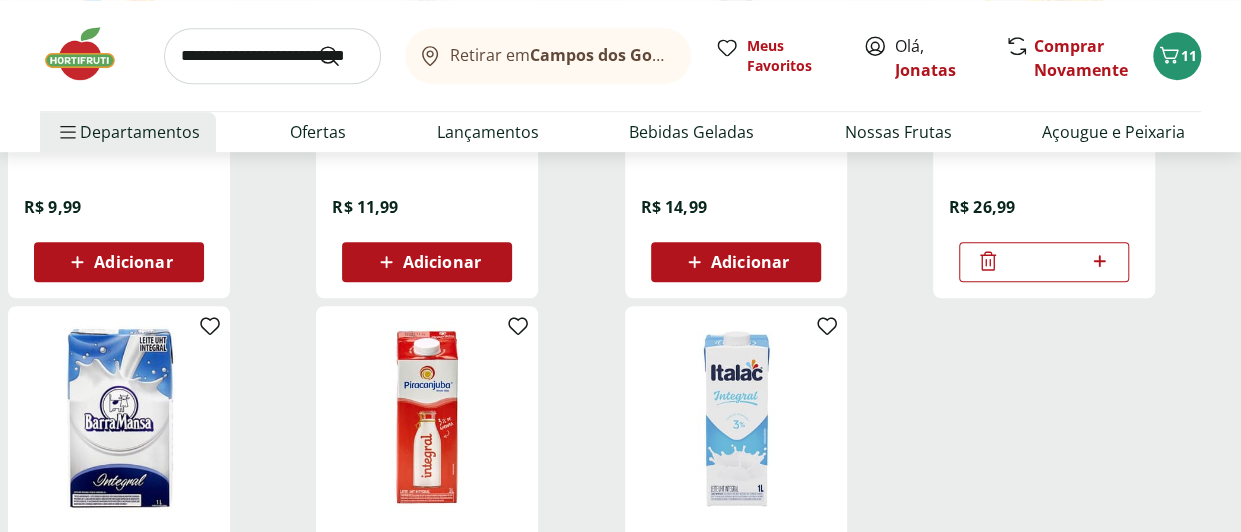click 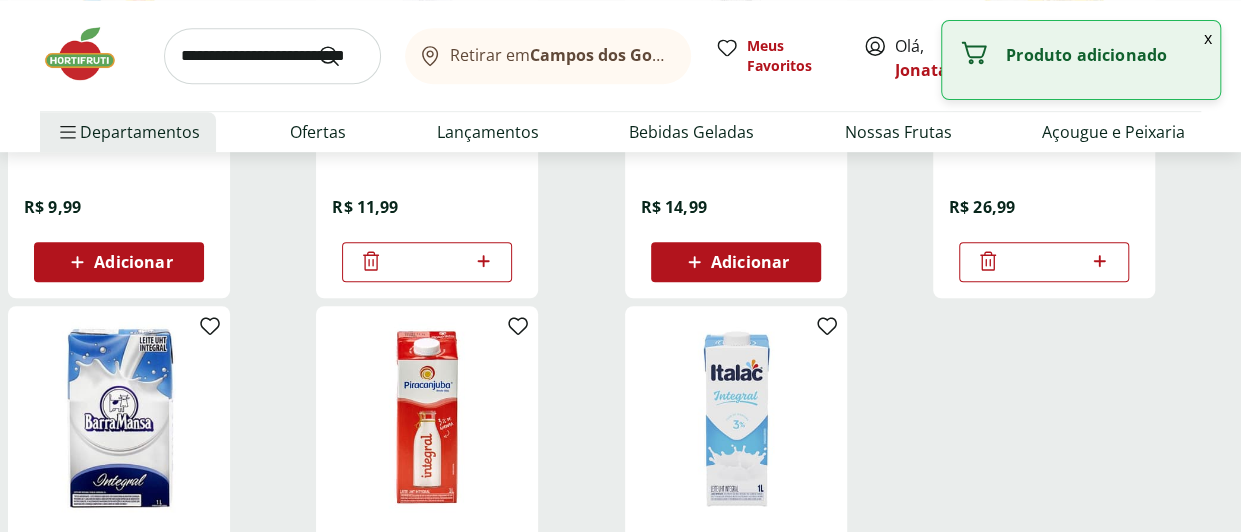 click 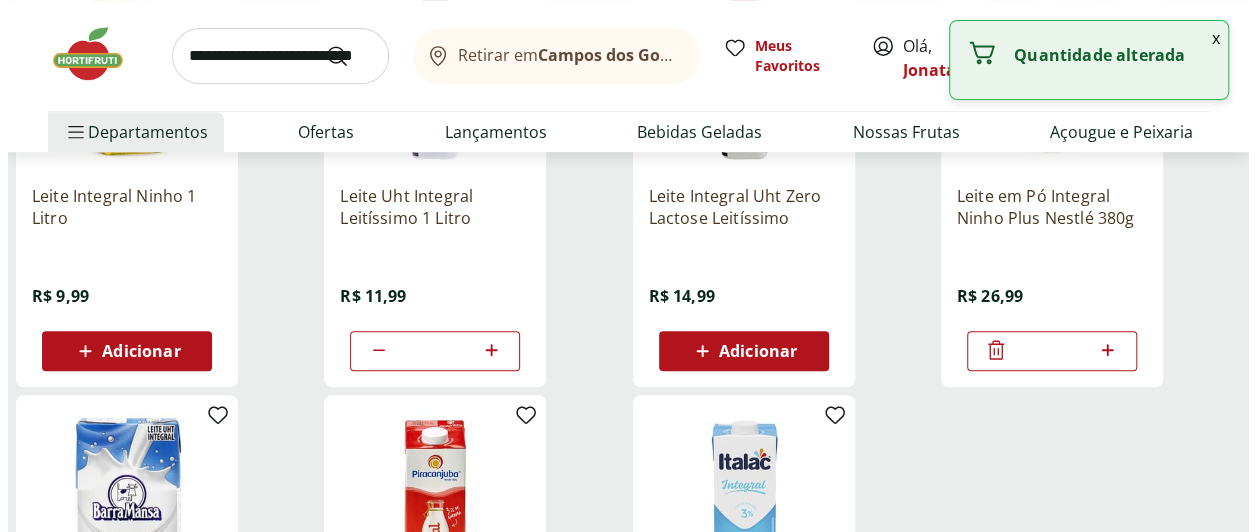 scroll, scrollTop: 429, scrollLeft: 0, axis: vertical 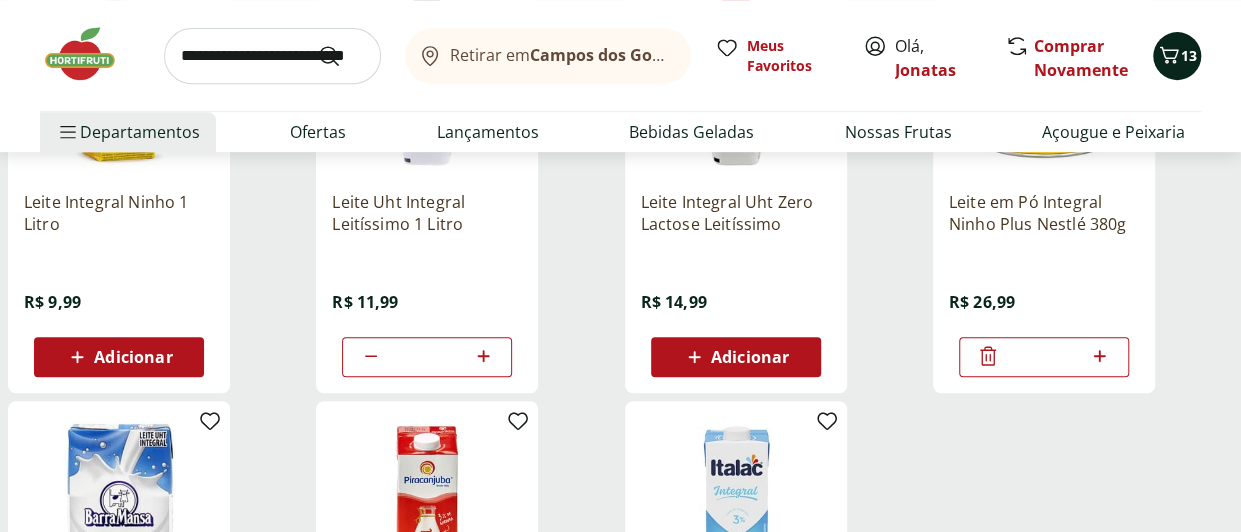 click on "13" at bounding box center [1189, 55] 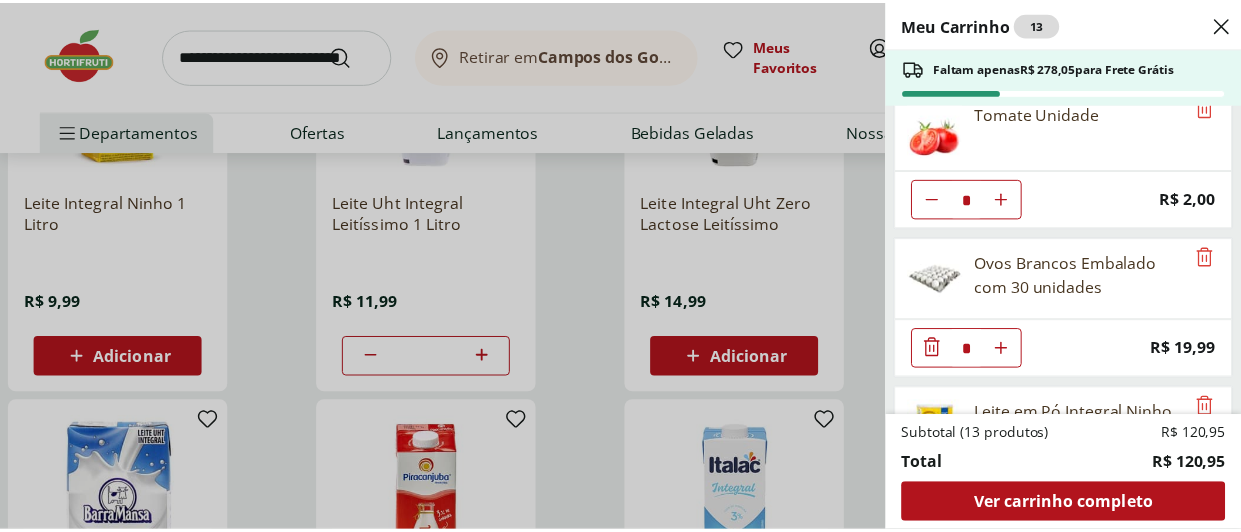 scroll, scrollTop: 0, scrollLeft: 0, axis: both 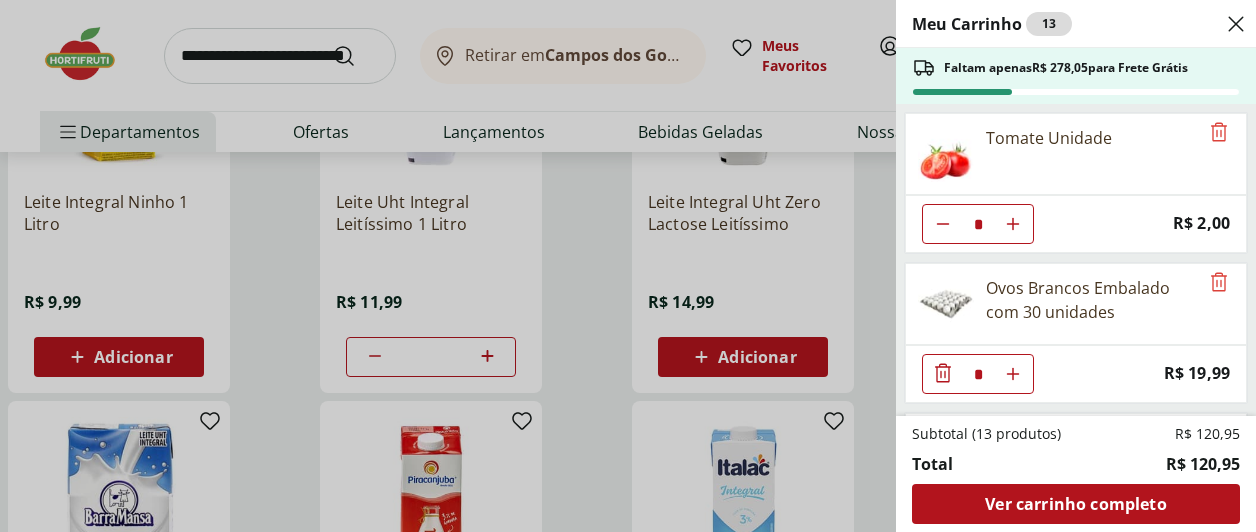 click on "Meu Carrinho 13 Faltam apenas  R$ 278,05  para Frete Grátis Tomate Unidade * Price: R$ 2,00 Ovos Brancos Embalado com 30 unidades * Price: R$ 19,99 Leite em Pó Integral Ninho Plus Nestlé 380g * Price: R$ 26,99 MORANGO 400G * Price: R$ 33,99 Leite Uht Integral Leitíssimo 1 Litro * Price: R$ 11,99 Subtotal (13 produtos) R$ 120,95 Total R$ 120,95 Ver carrinho completo" at bounding box center [628, 266] 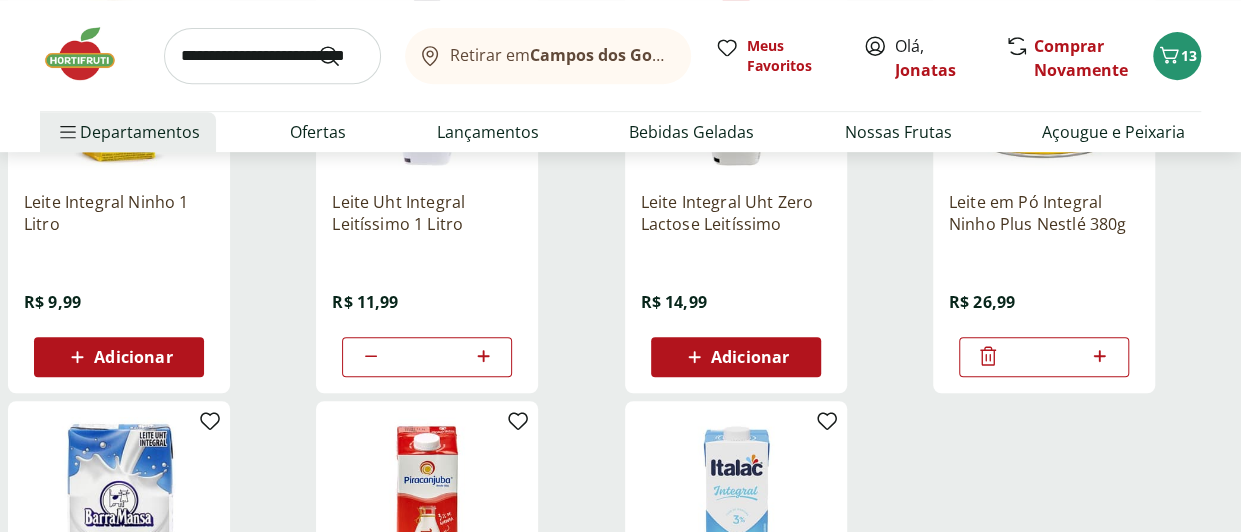 scroll, scrollTop: 0, scrollLeft: 0, axis: both 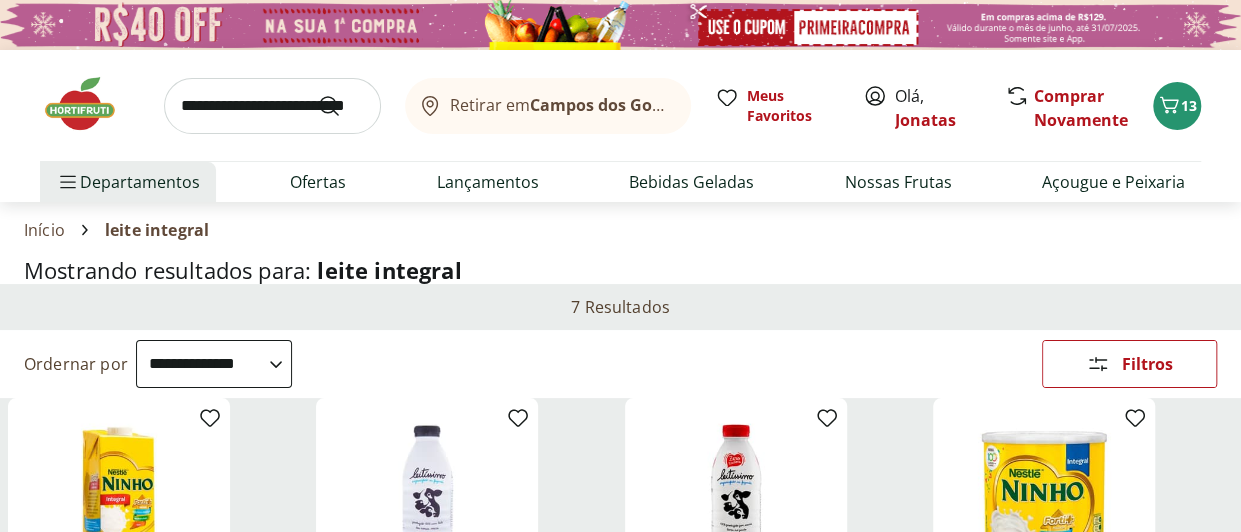 click at bounding box center [272, 106] 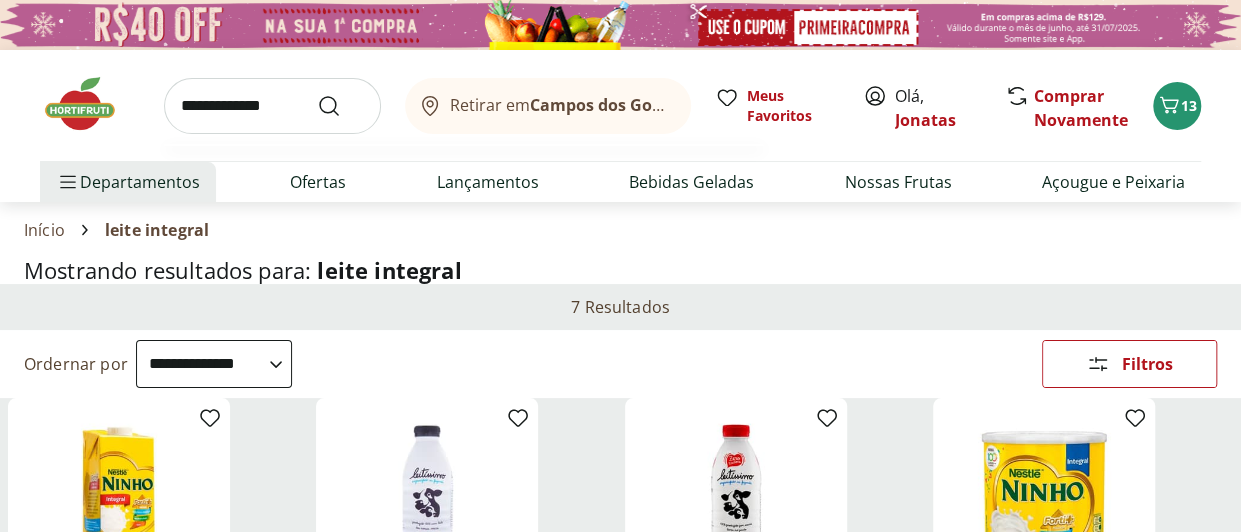 type on "**********" 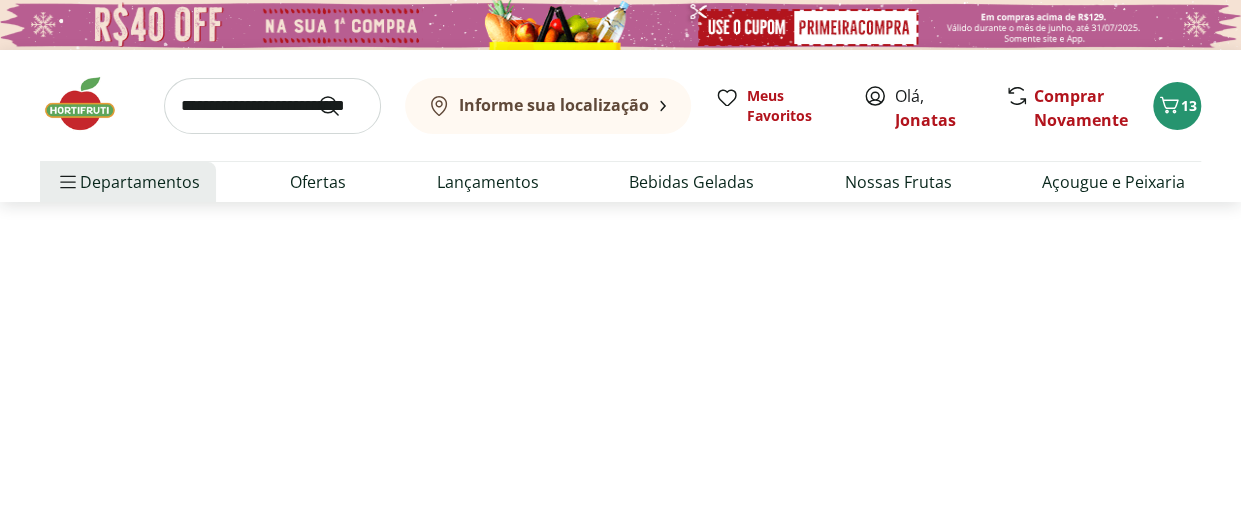 select on "**********" 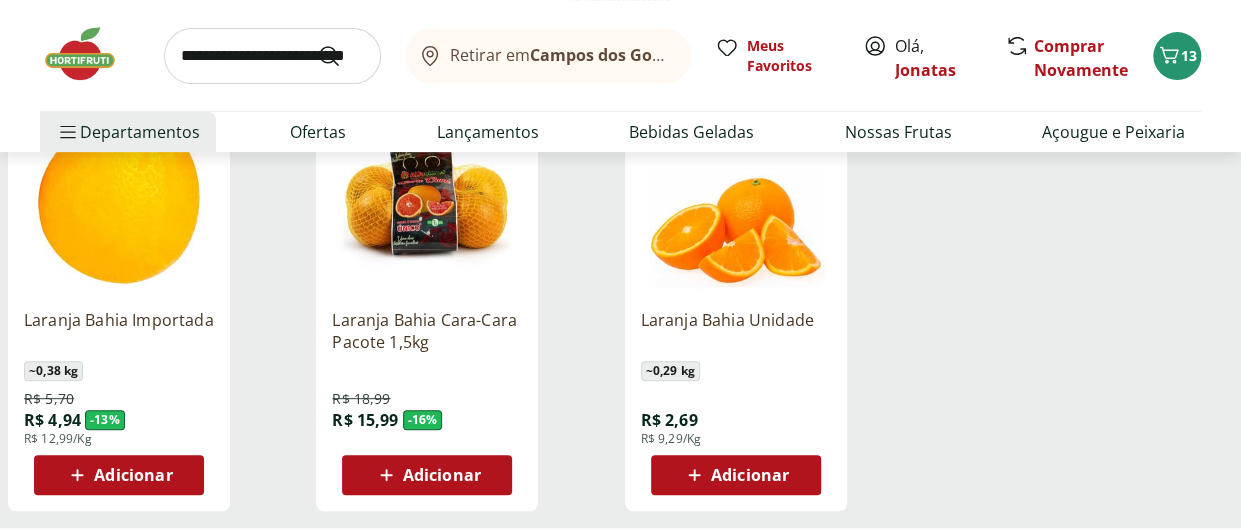 scroll, scrollTop: 328, scrollLeft: 0, axis: vertical 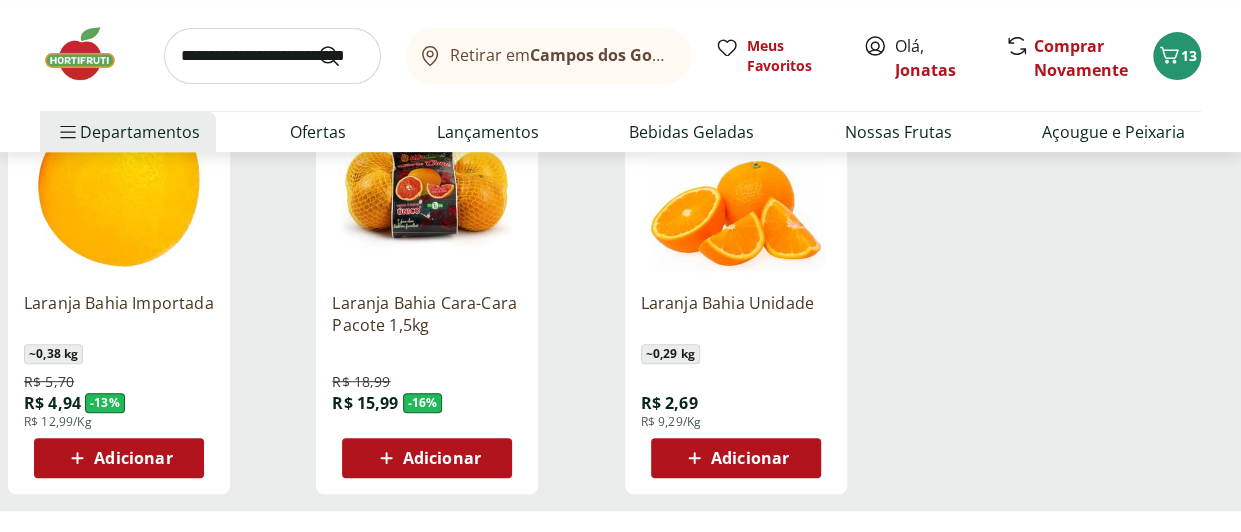 click 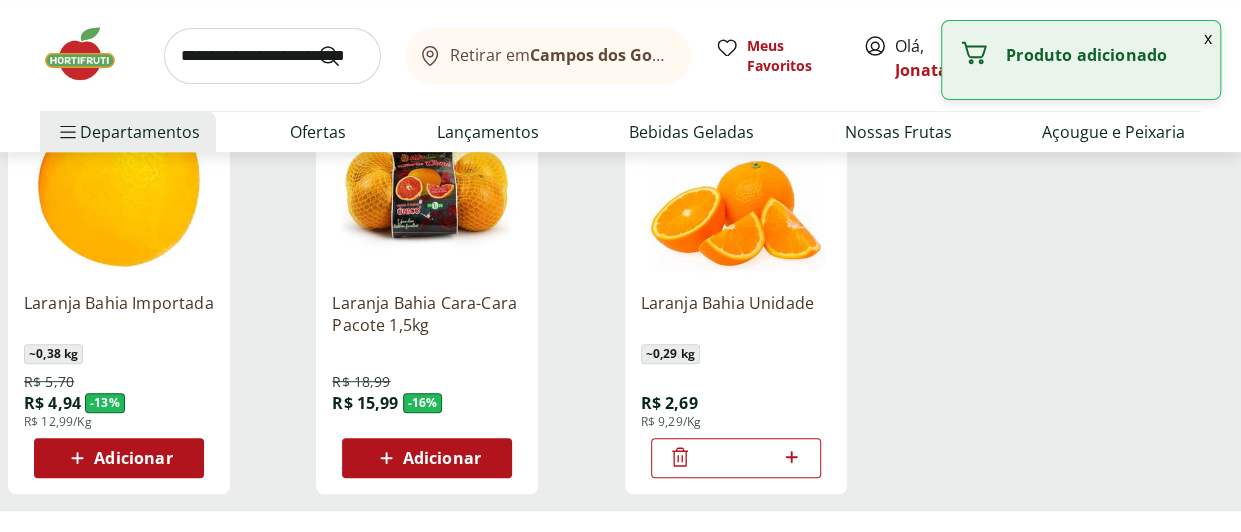 click 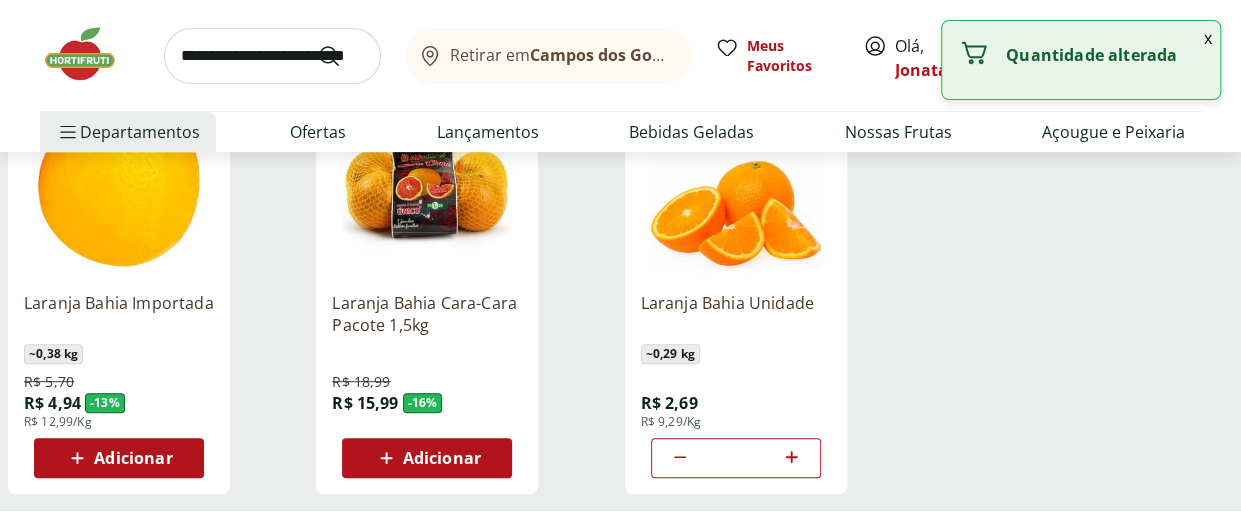 click 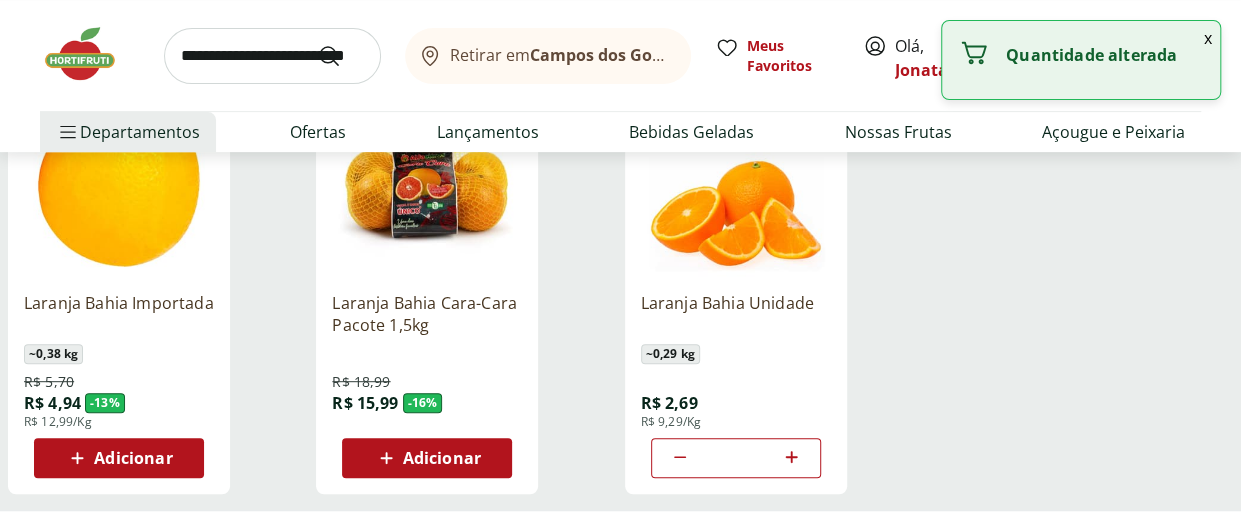 click 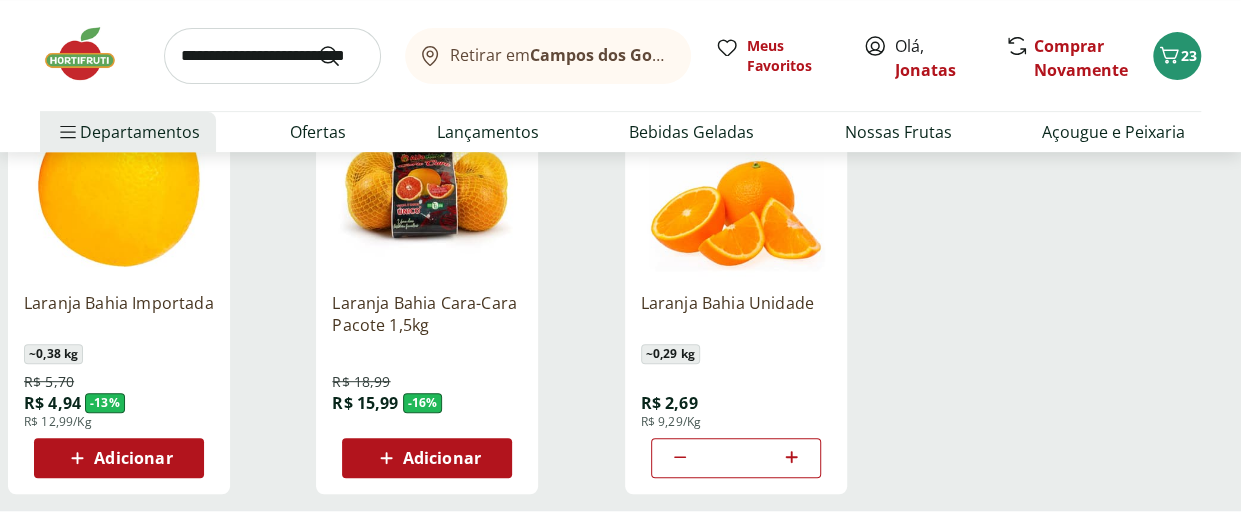 click 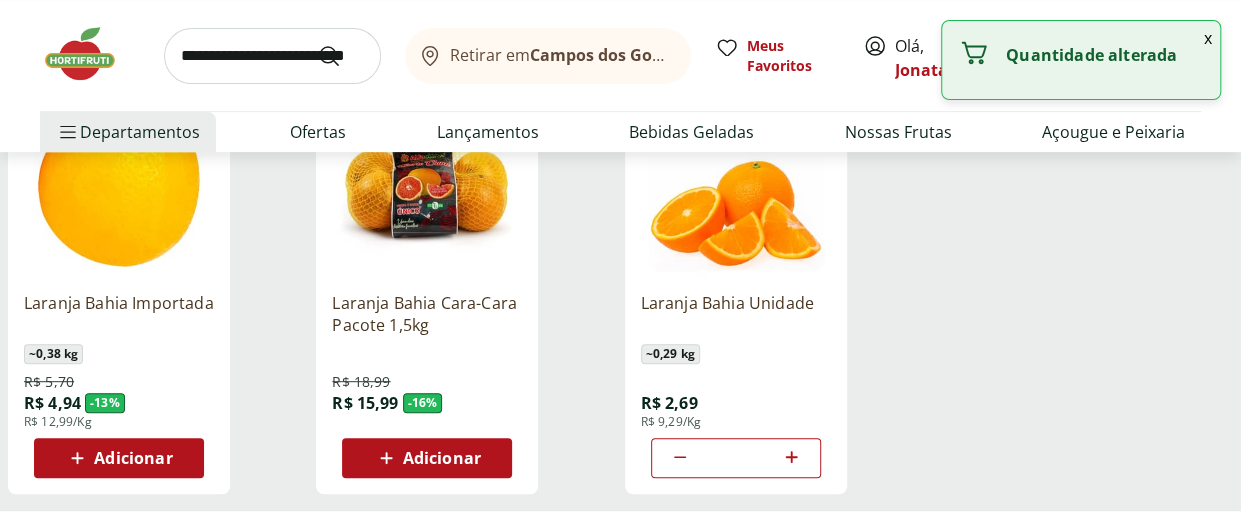 click 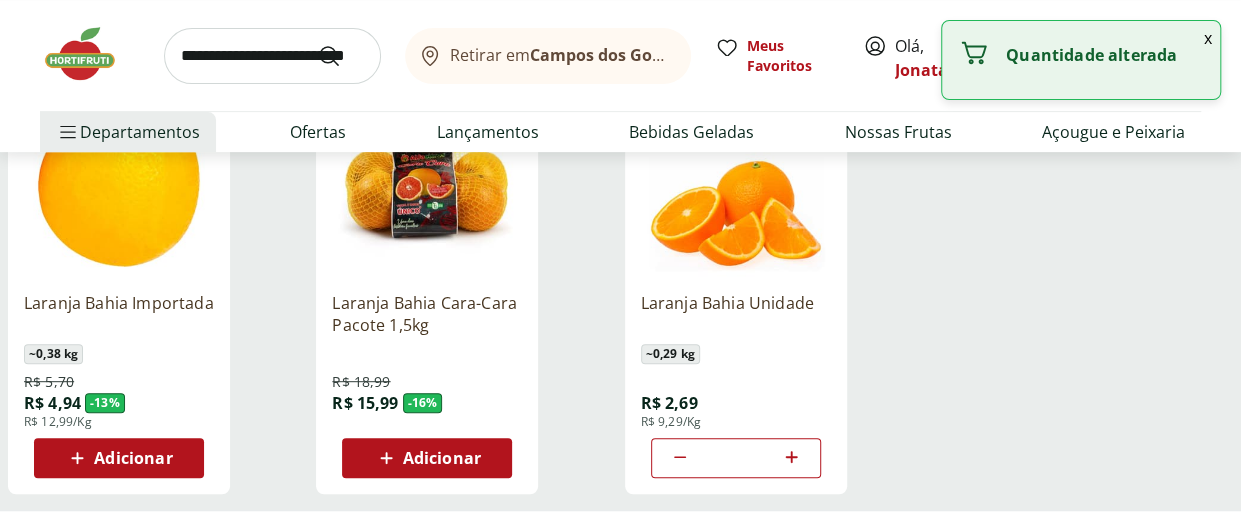 type on "**" 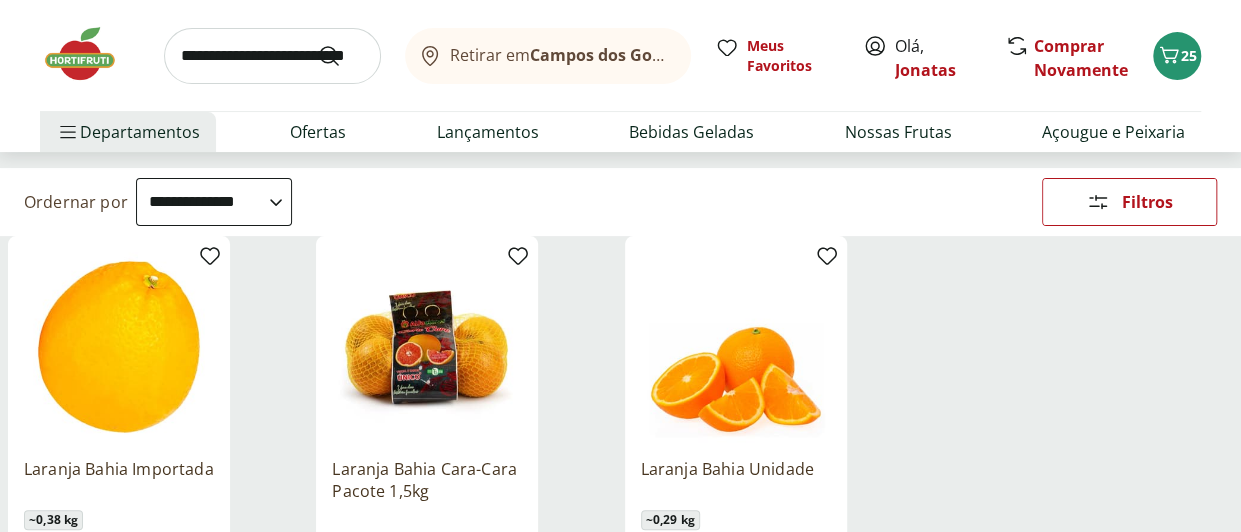 scroll, scrollTop: 0, scrollLeft: 0, axis: both 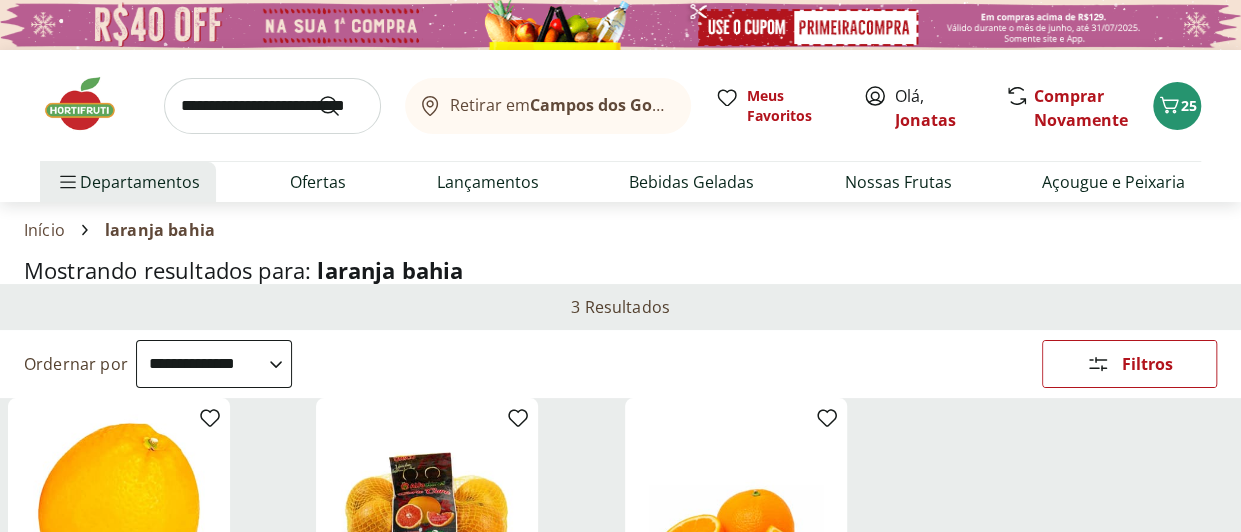 click at bounding box center [272, 106] 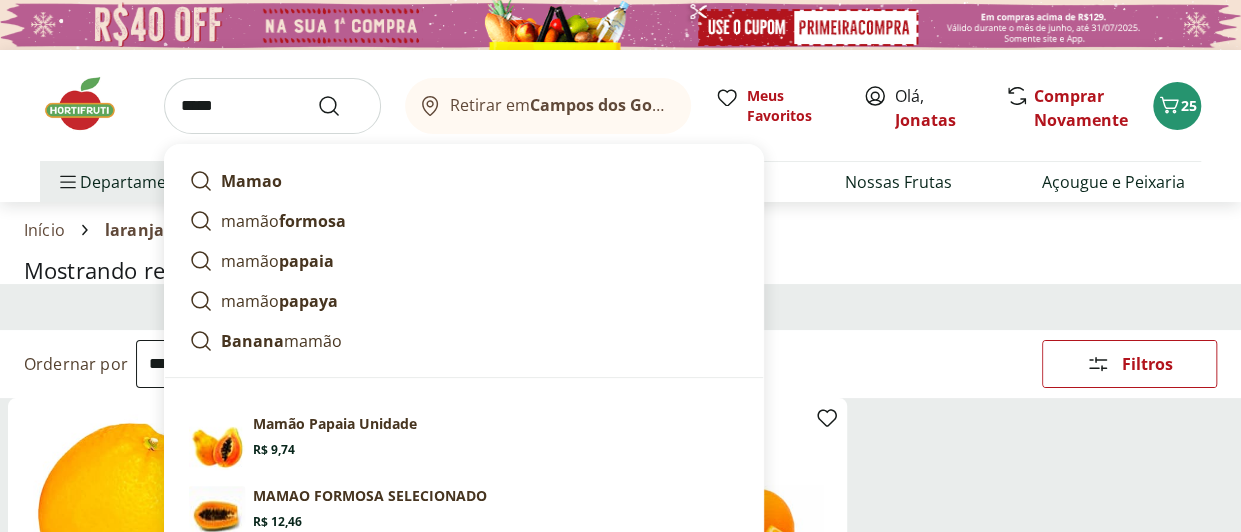 type on "*****" 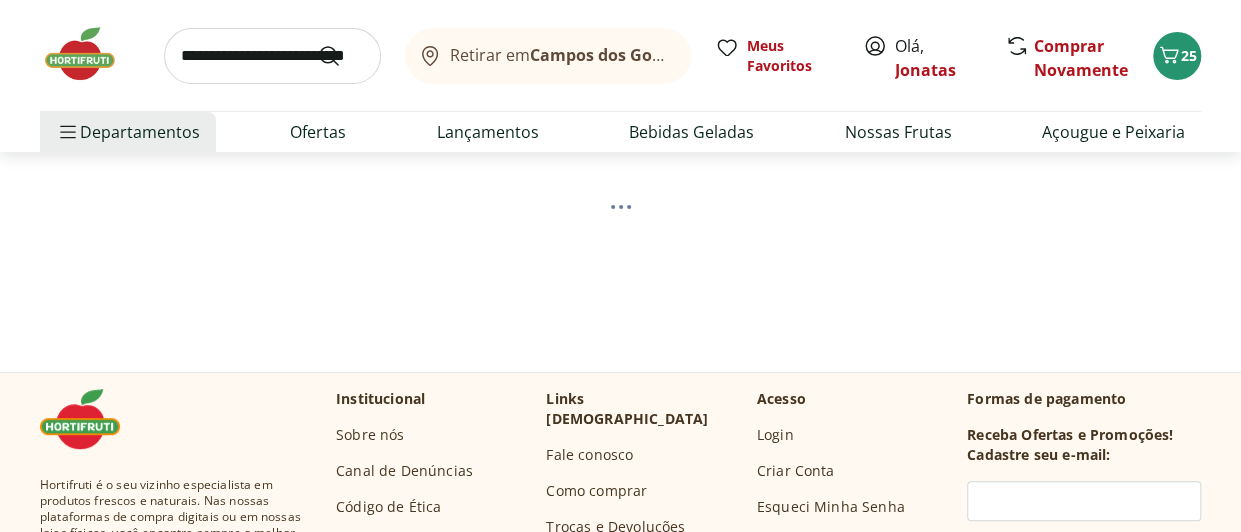 scroll, scrollTop: 130, scrollLeft: 0, axis: vertical 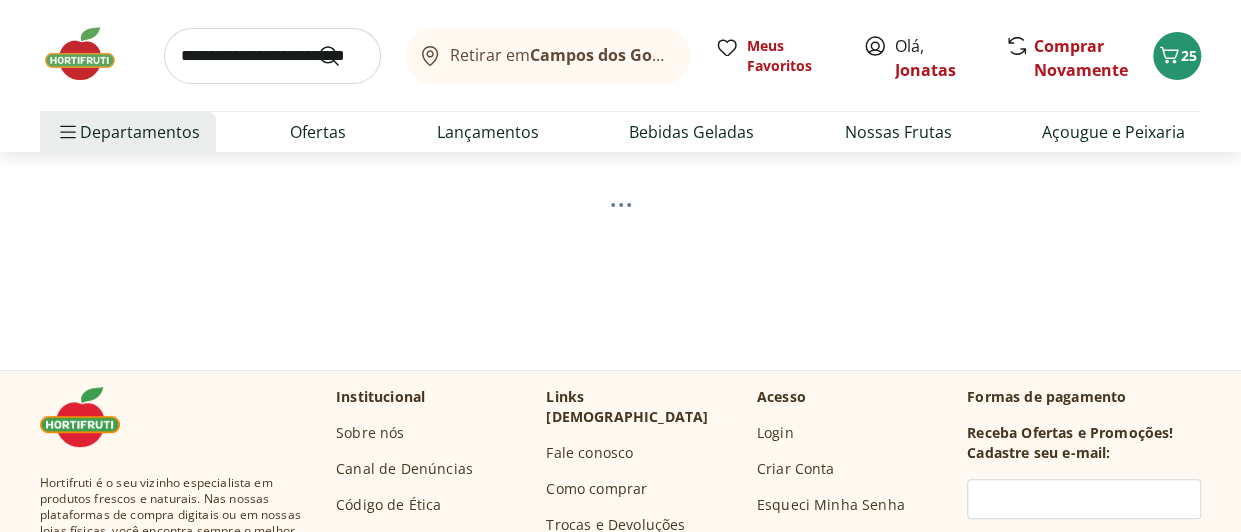 select on "**********" 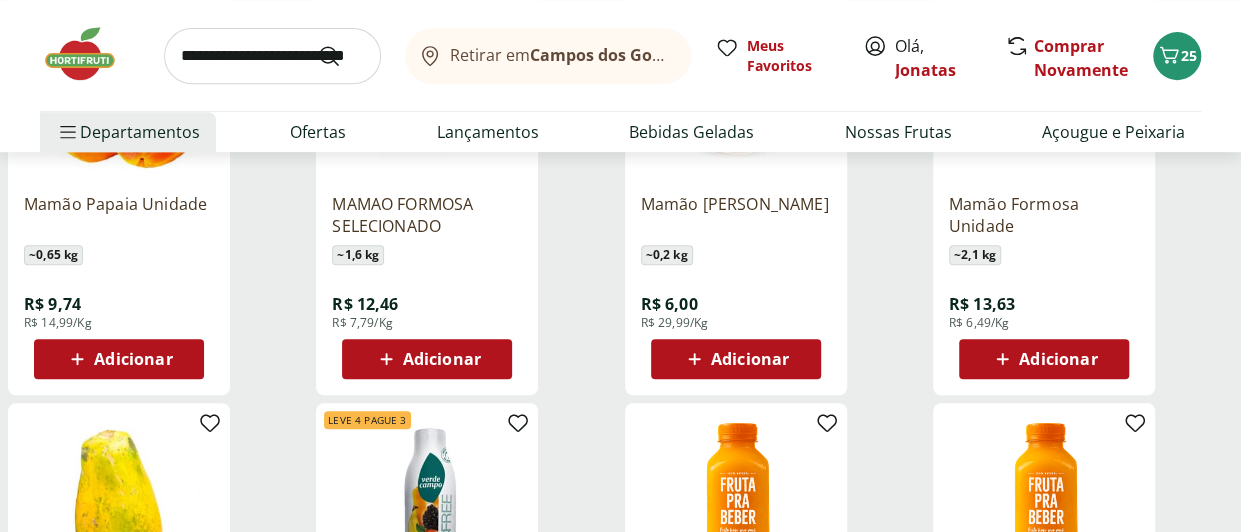 scroll, scrollTop: 434, scrollLeft: 0, axis: vertical 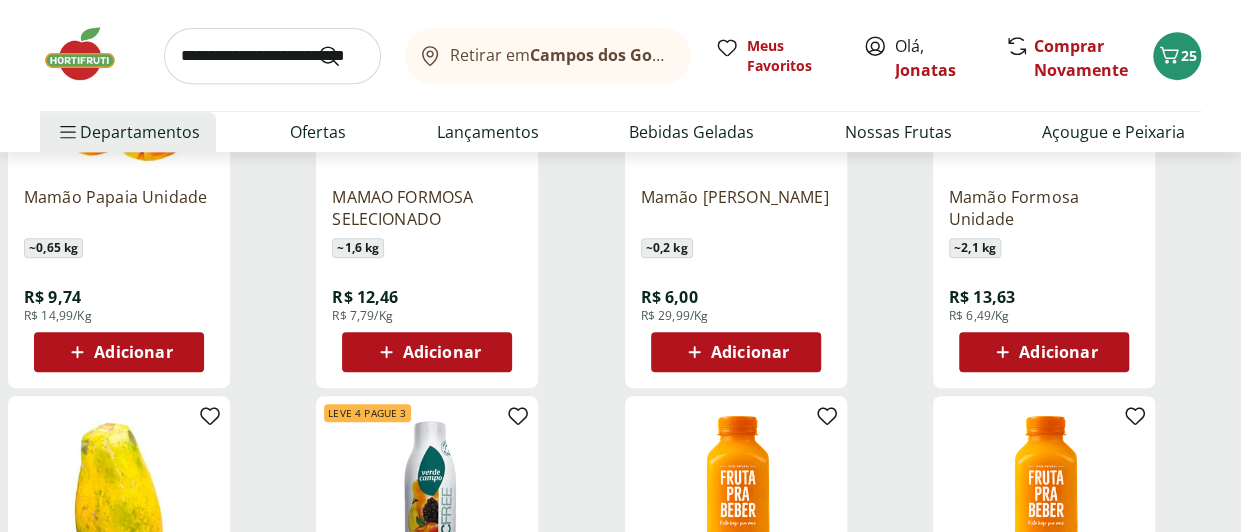 click 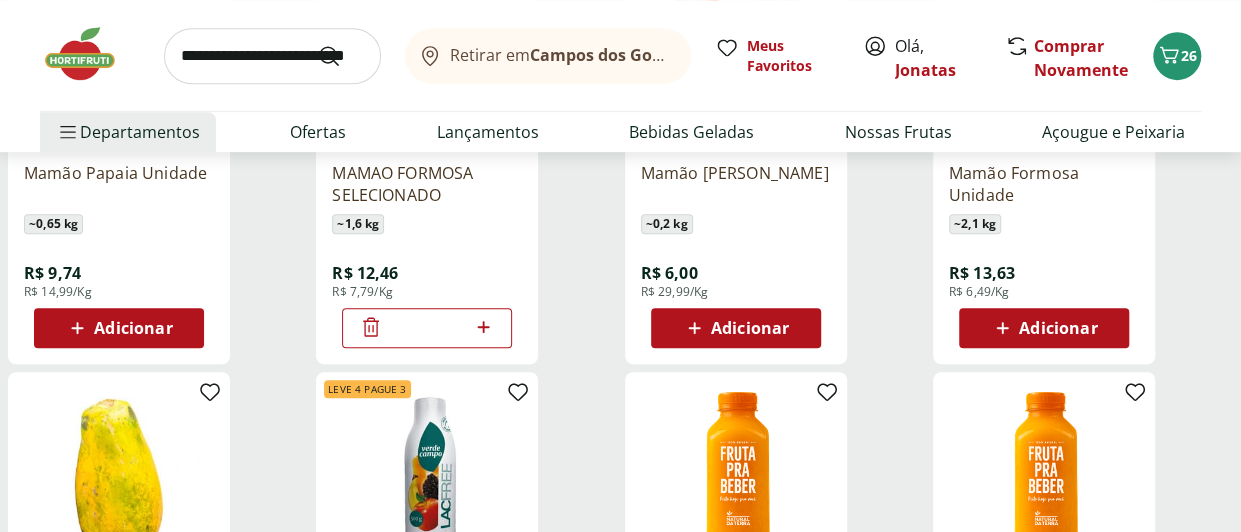 scroll, scrollTop: 478, scrollLeft: 0, axis: vertical 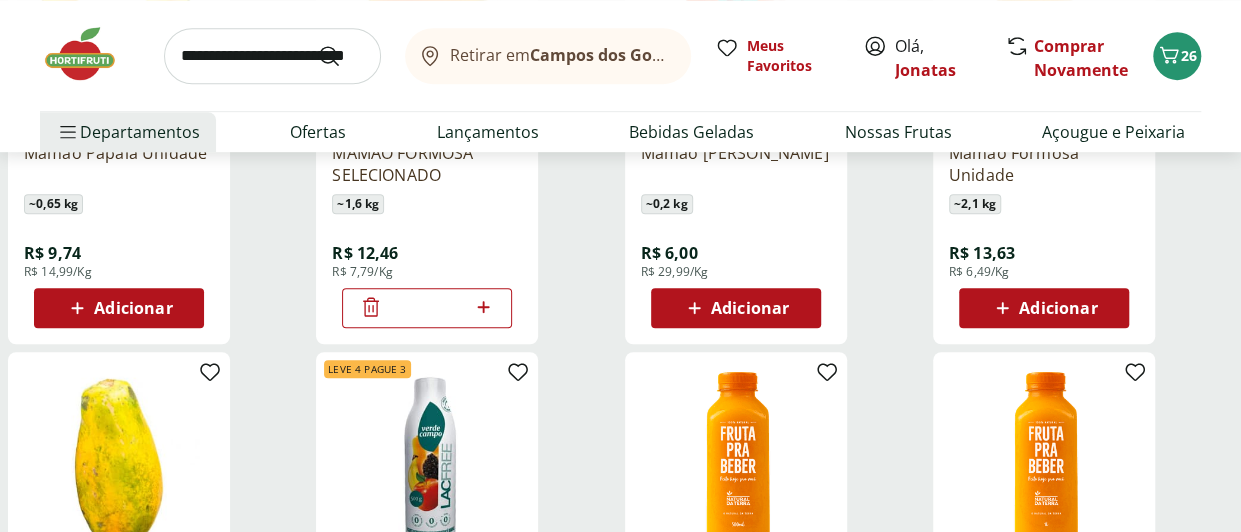 click 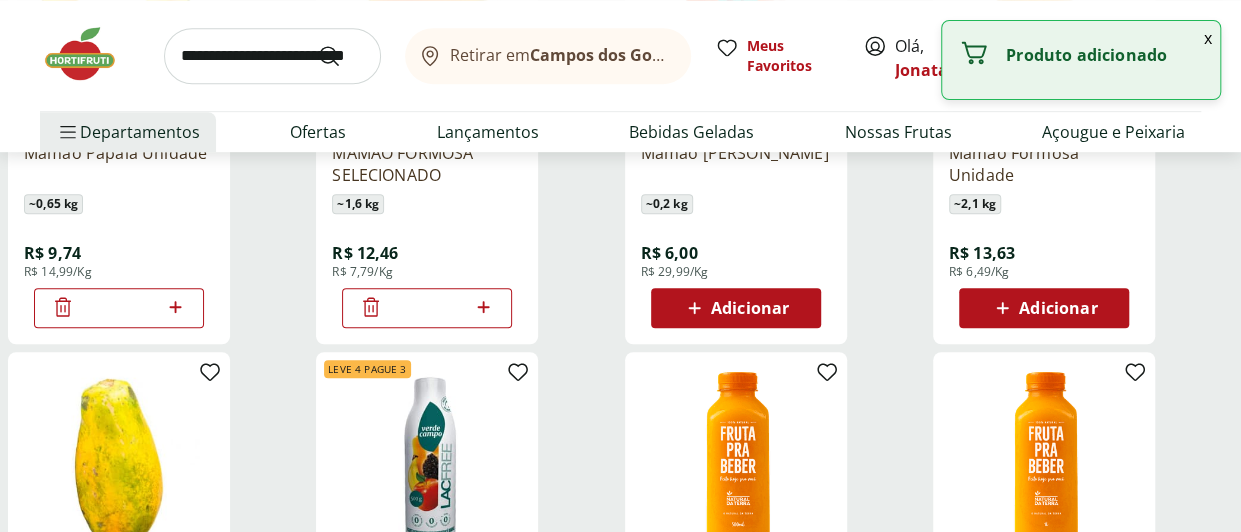 click 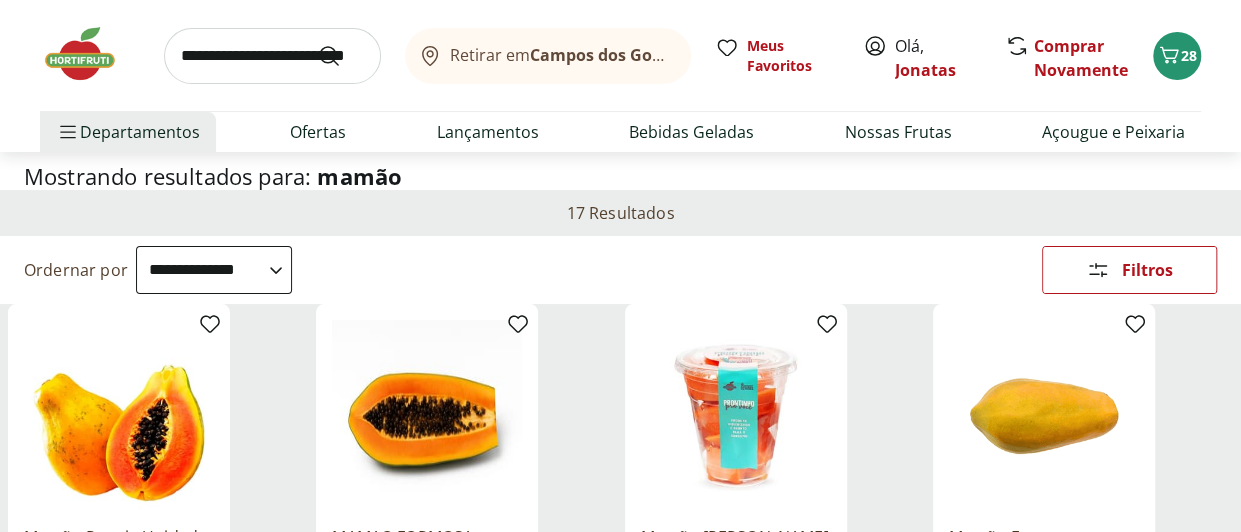 scroll, scrollTop: 0, scrollLeft: 0, axis: both 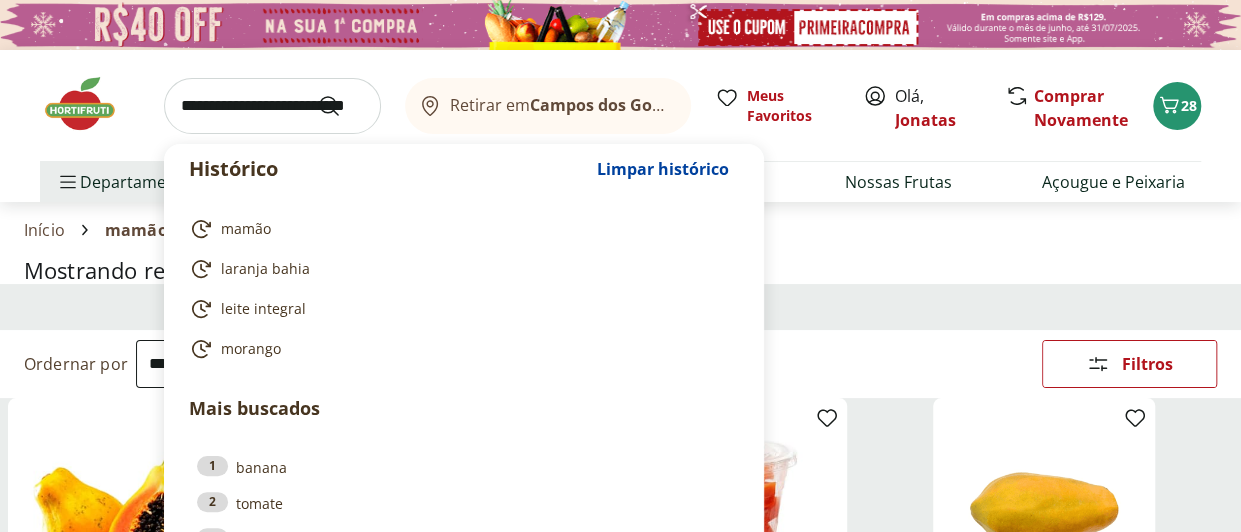 click at bounding box center (272, 106) 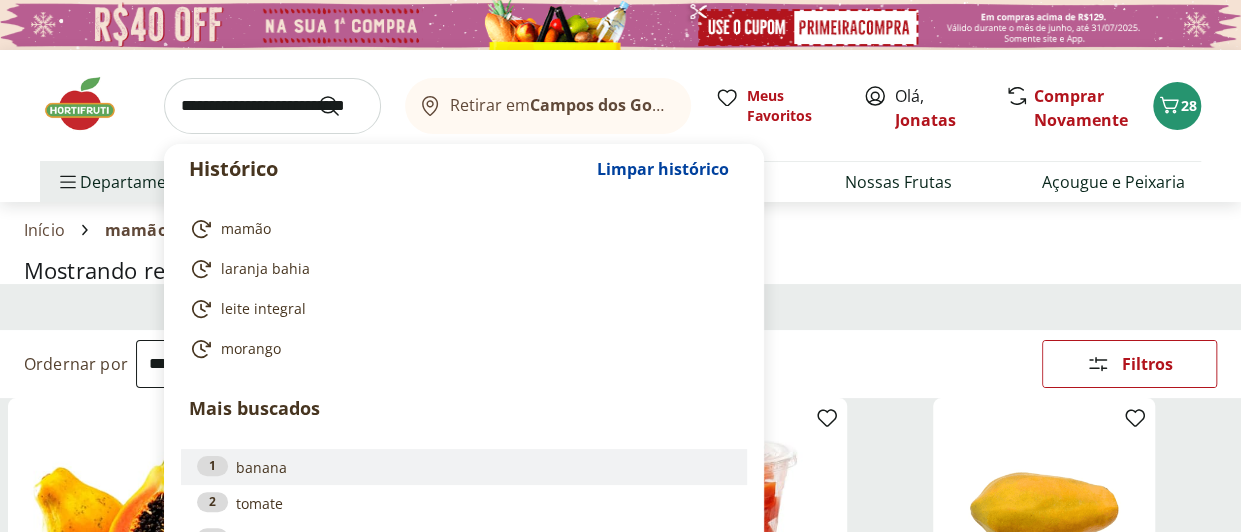 click on "1 banana" at bounding box center (464, 467) 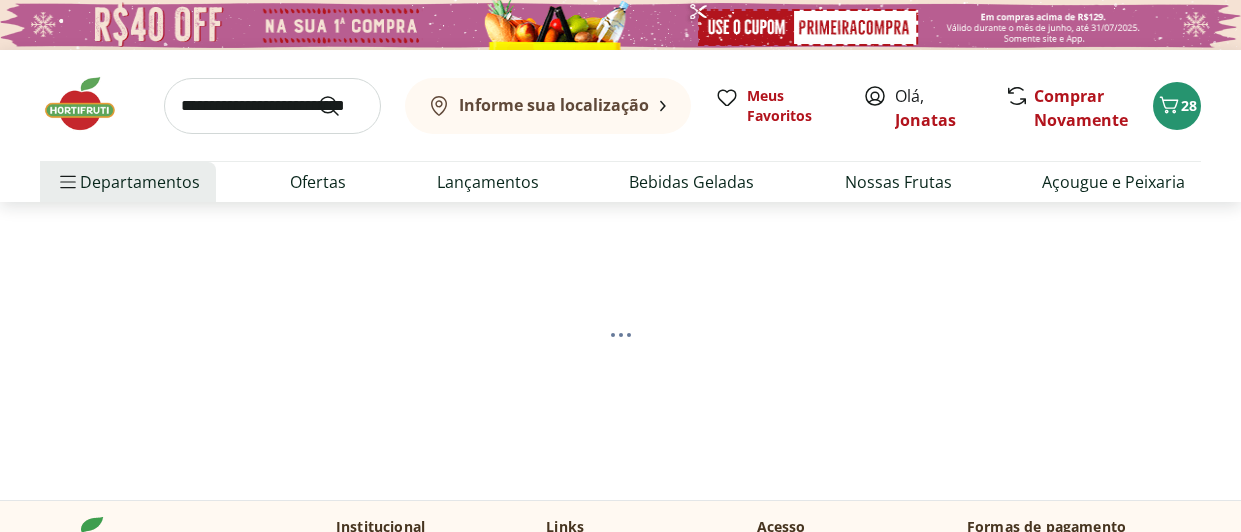 scroll, scrollTop: 0, scrollLeft: 0, axis: both 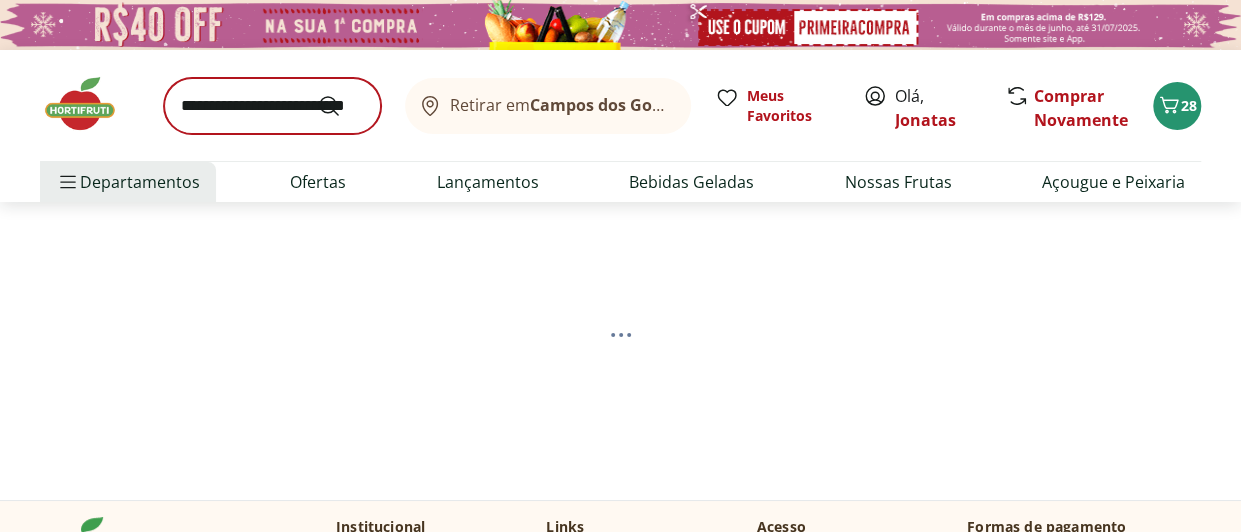 select on "**********" 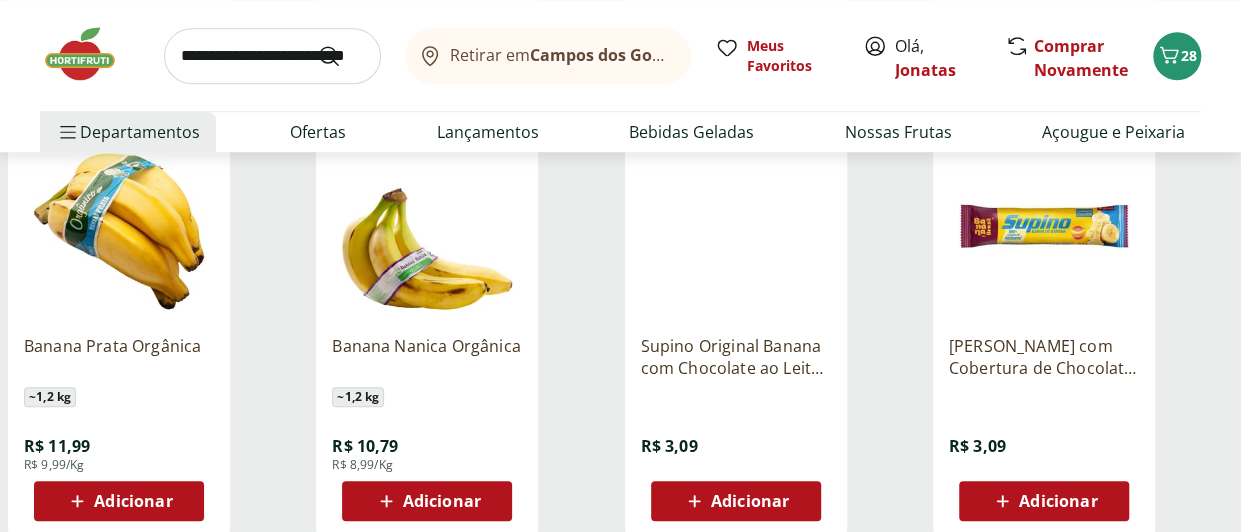 scroll, scrollTop: 754, scrollLeft: 0, axis: vertical 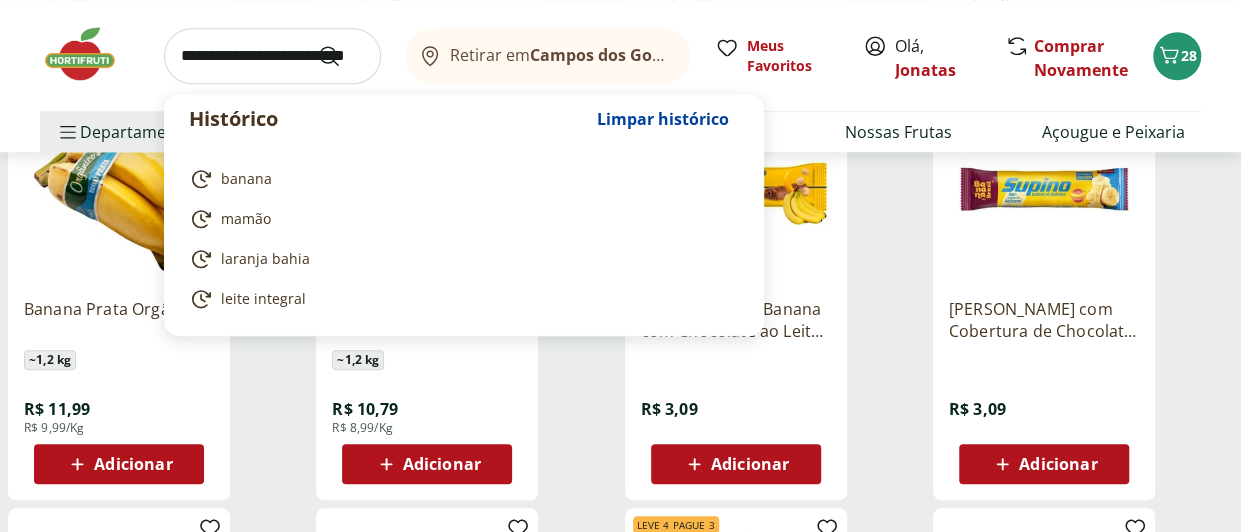 click at bounding box center [272, 56] 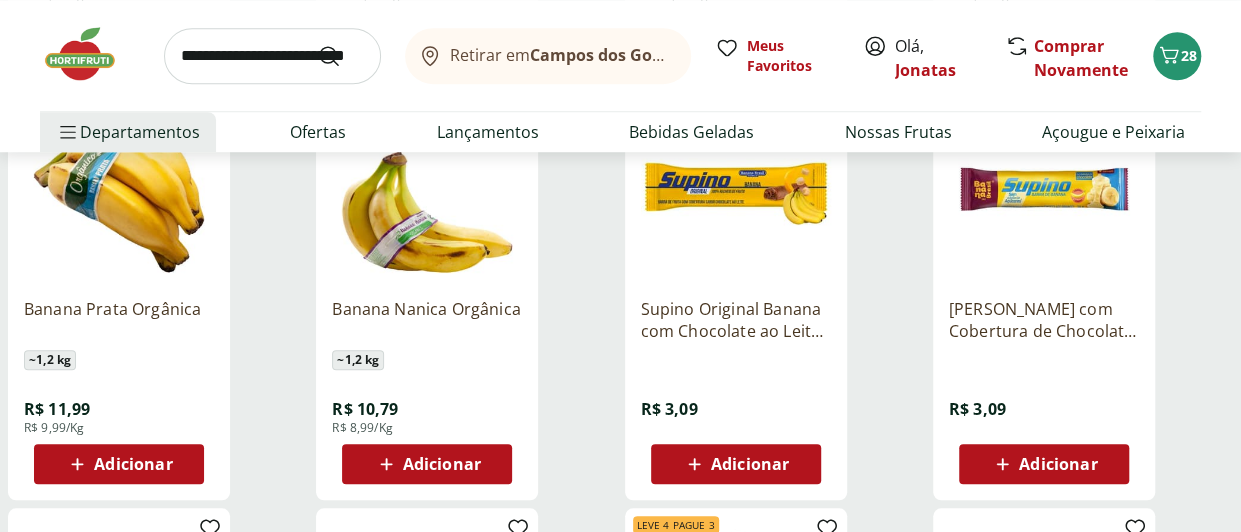 click on "Adicionar" at bounding box center (133, 464) 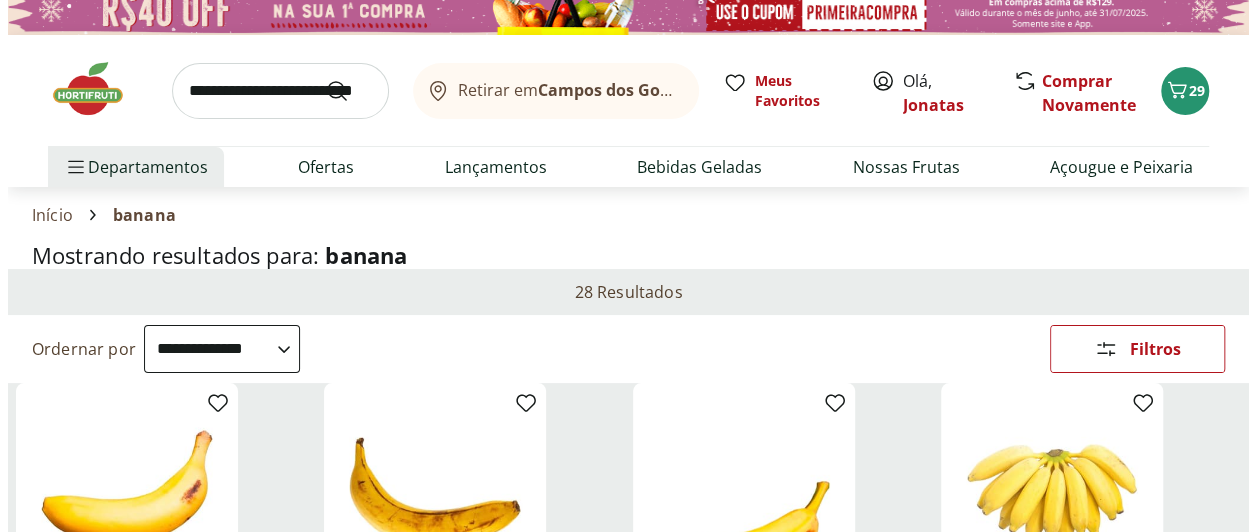 scroll, scrollTop: 0, scrollLeft: 0, axis: both 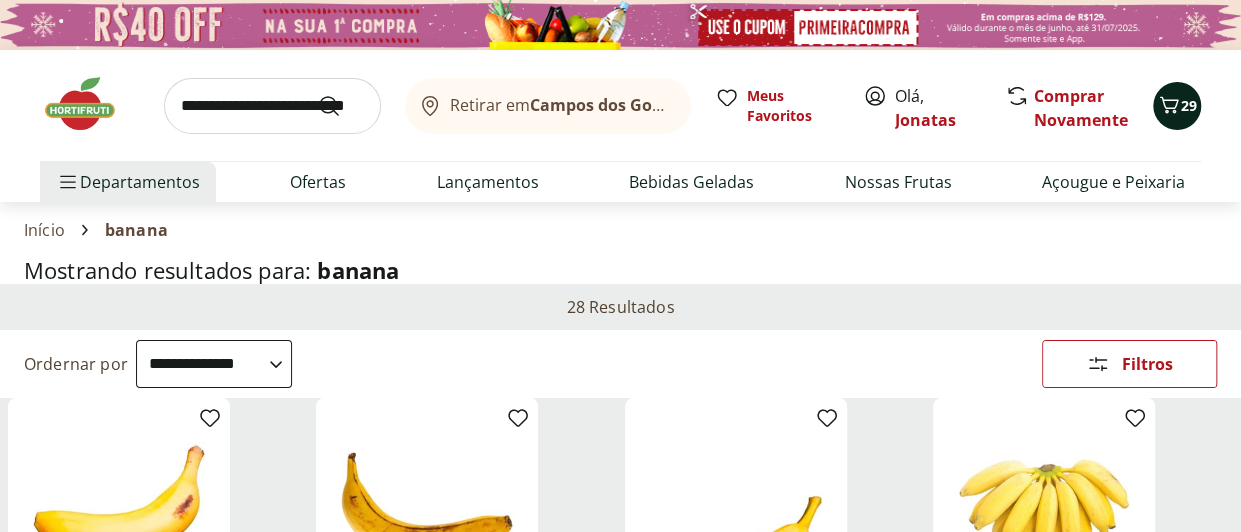 click 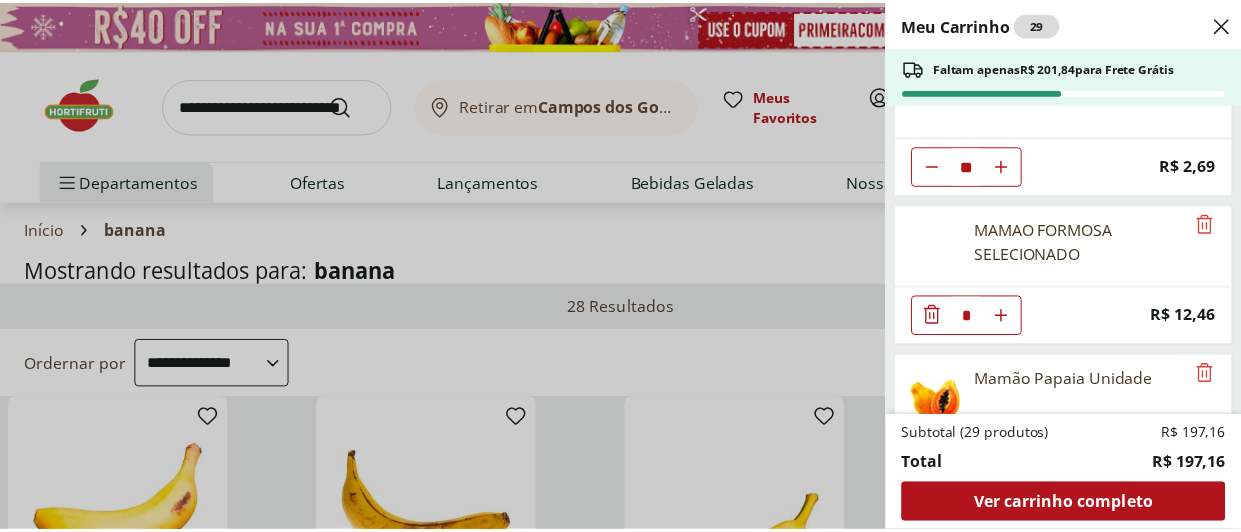 scroll, scrollTop: 1028, scrollLeft: 0, axis: vertical 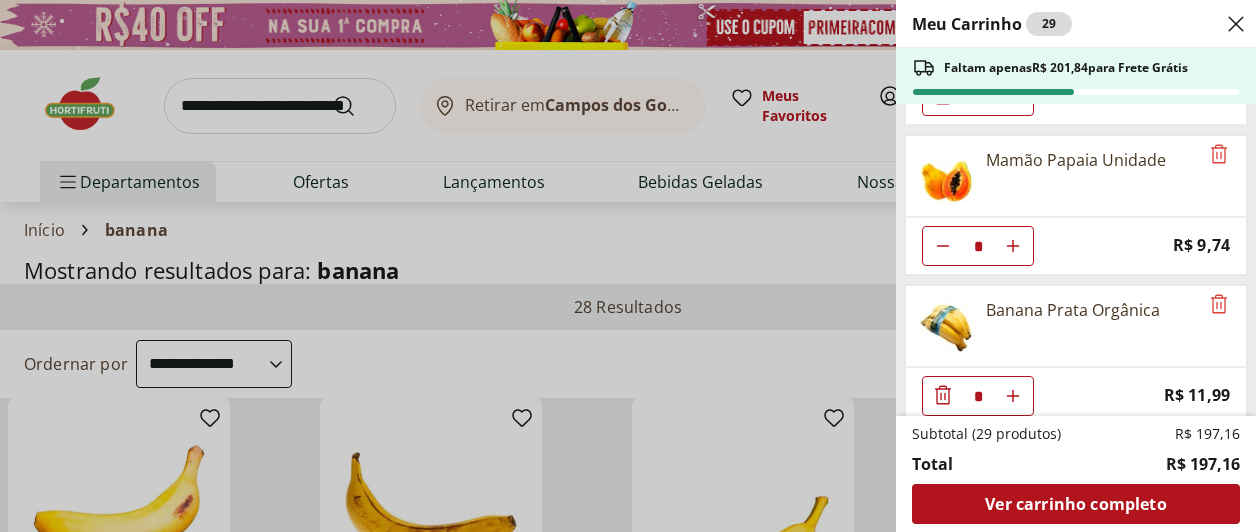 click on "Meu Carrinho 29 Faltam apenas  R$ 201,84  para Frete Grátis Tomate Unidade * Price: R$ 2,00 Ovos Brancos Embalado com 30 unidades * Price: R$ 19,99 Leite em Pó Integral Ninho Plus Nestlé 380g * Price: R$ 26,99 MORANGO 400G * Price: R$ 33,99 Leite Uht Integral Leitíssimo 1 Litro * Price: R$ 11,99 Laranja Bahia Unidade ** Price: R$ 2,69 MAMAO FORMOSA SELECIONADO * Price: R$ 12,46 Mamão Papaia Unidade * Price: R$ 9,74 Banana Prata Orgânica * Price: R$ 11,99 Subtotal (29 produtos) R$ 197,16 Total R$ 197,16 Ver carrinho completo" at bounding box center [628, 266] 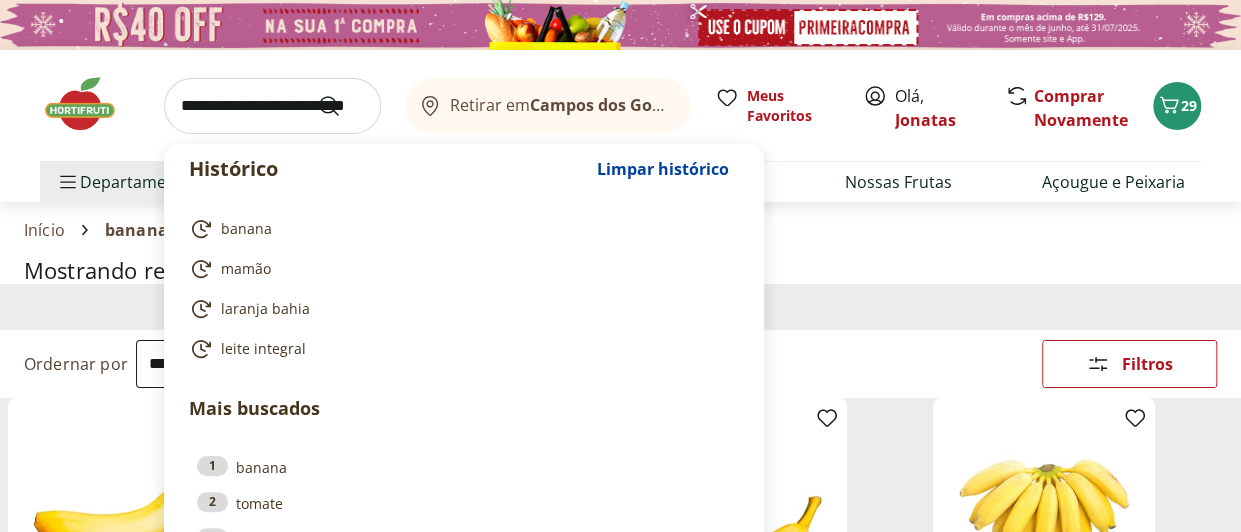 click at bounding box center (272, 106) 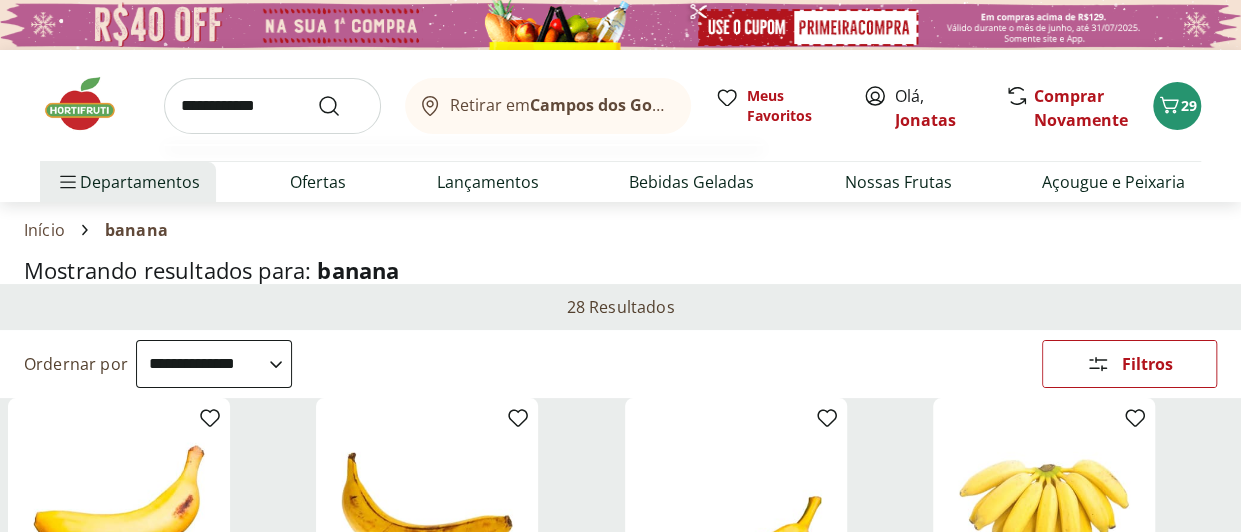 type on "**********" 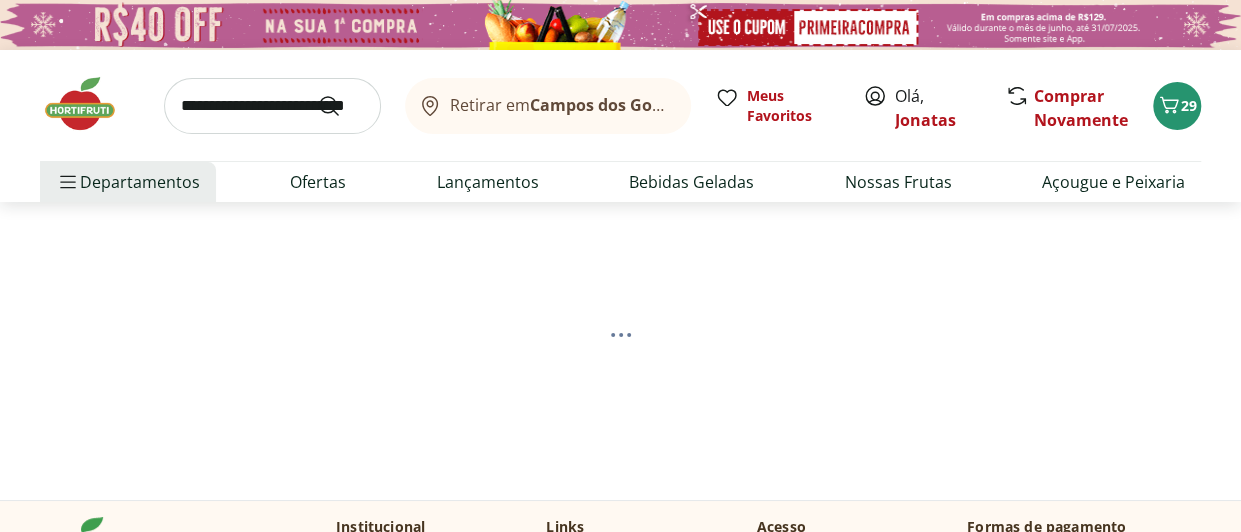 select on "**********" 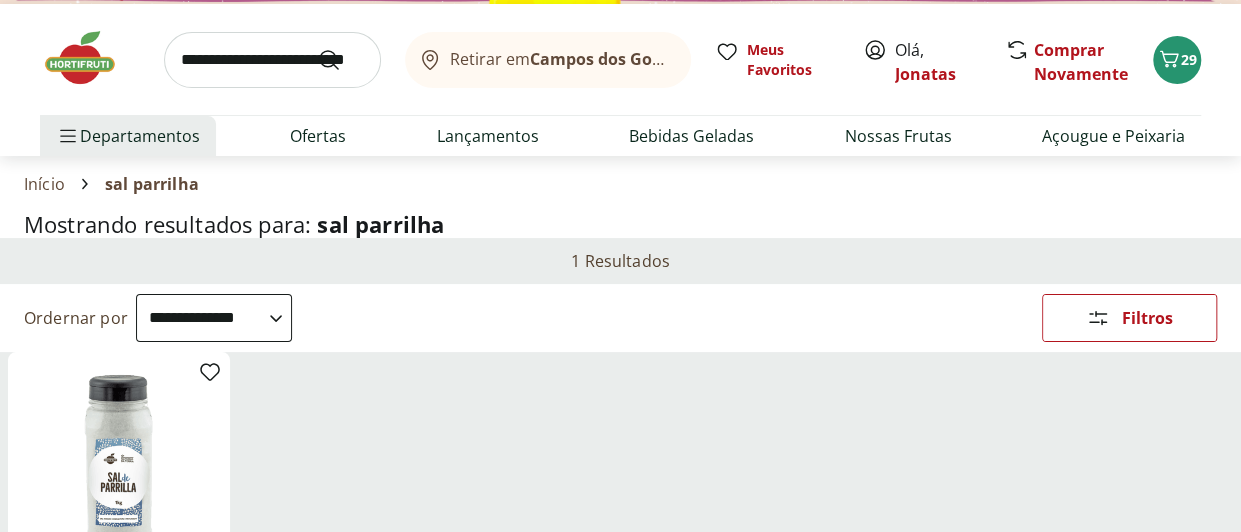scroll, scrollTop: 24, scrollLeft: 0, axis: vertical 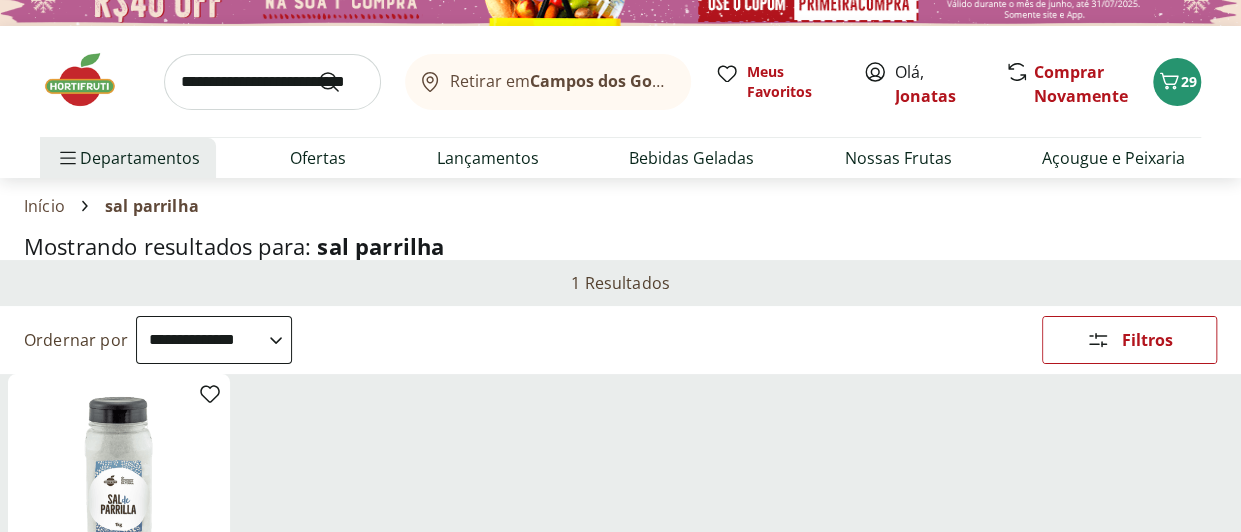 click at bounding box center [272, 82] 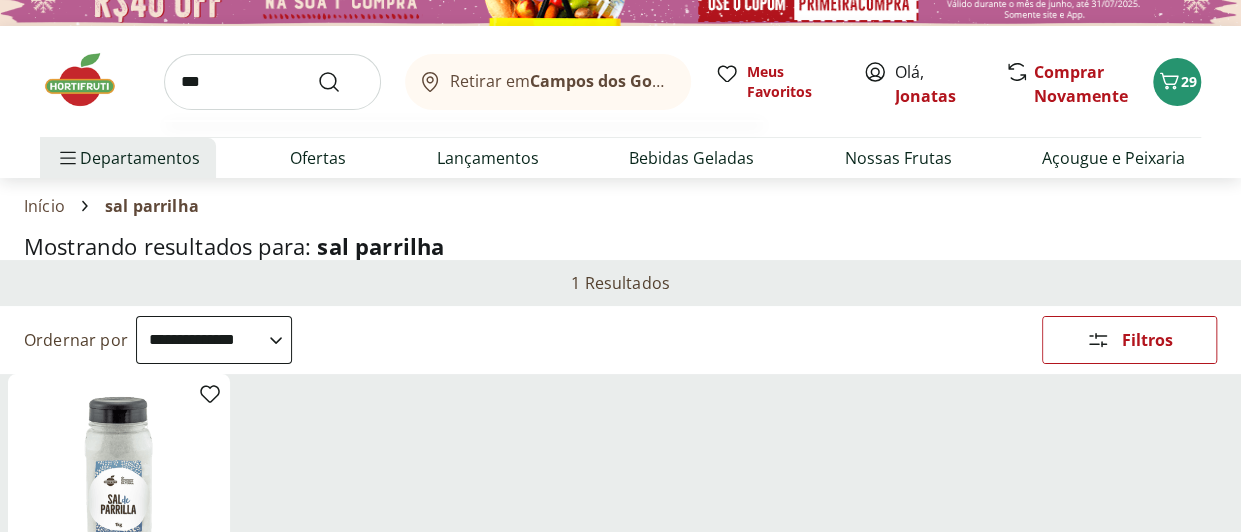 type on "***" 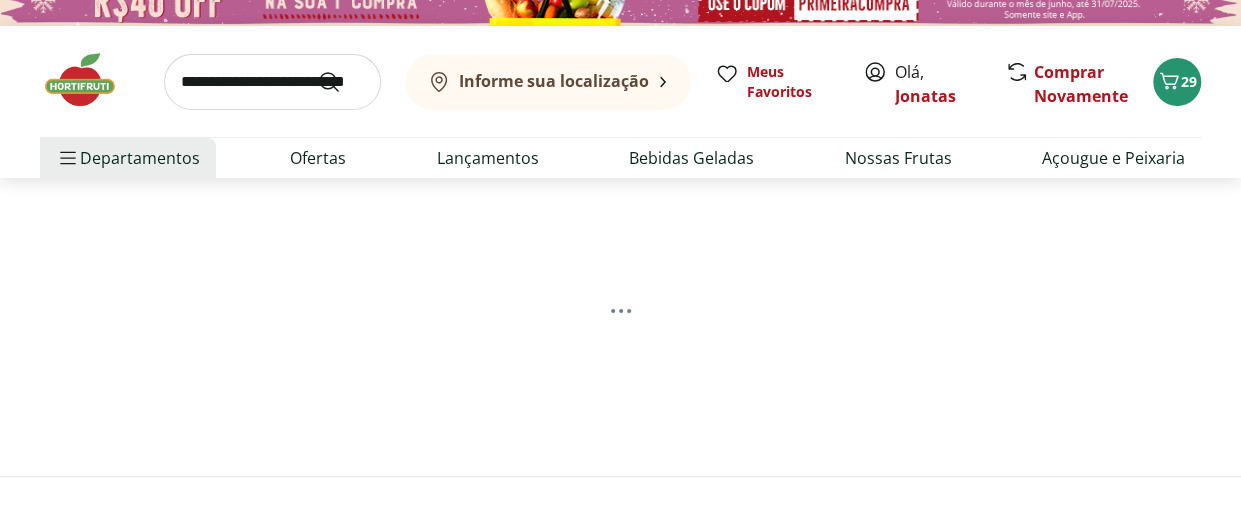 scroll, scrollTop: 0, scrollLeft: 0, axis: both 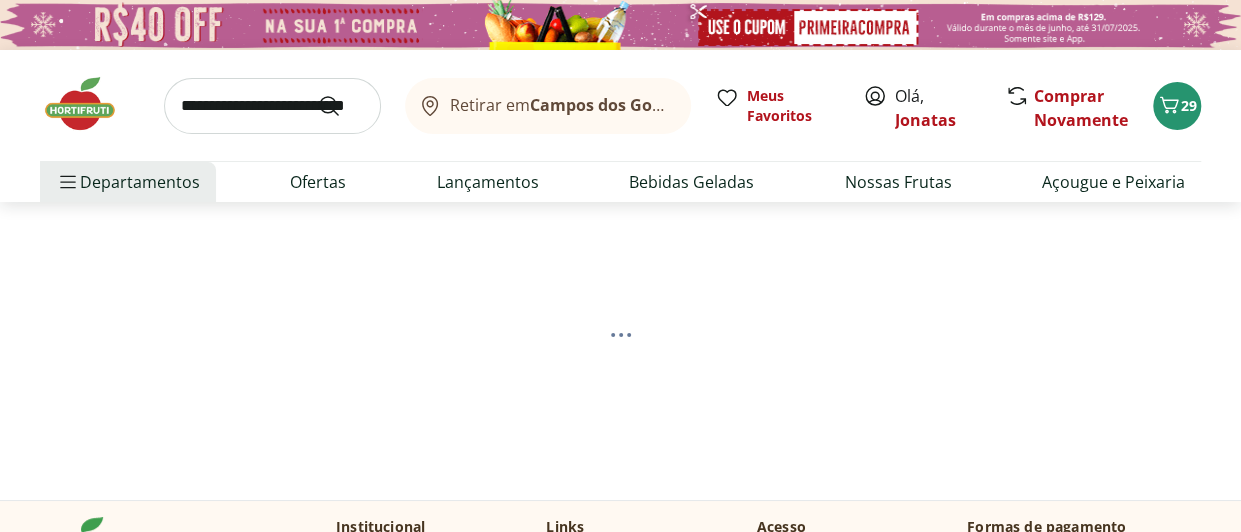 select on "**********" 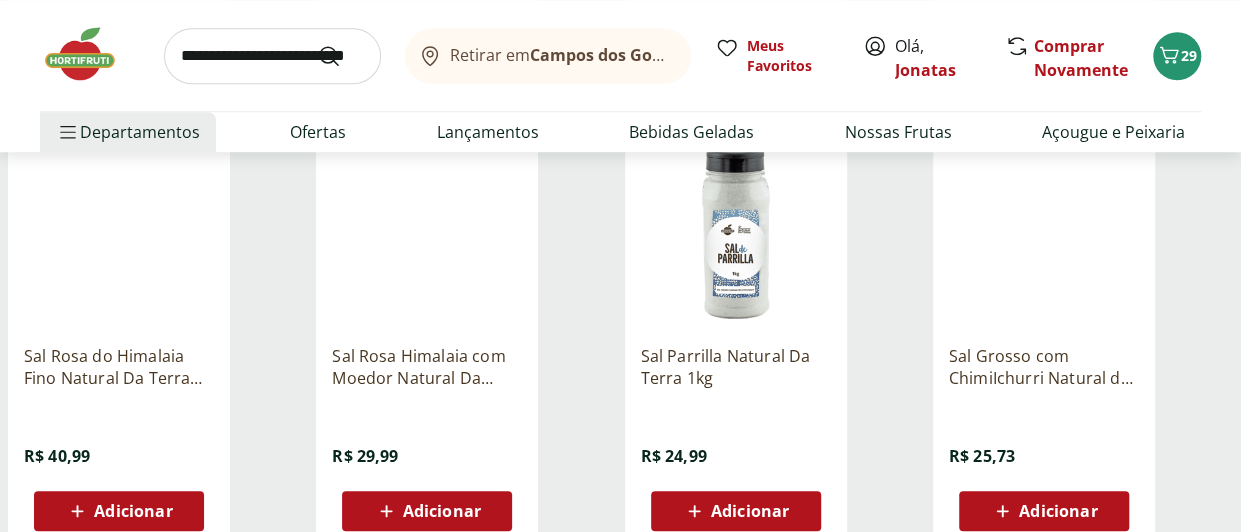 scroll, scrollTop: 698, scrollLeft: 0, axis: vertical 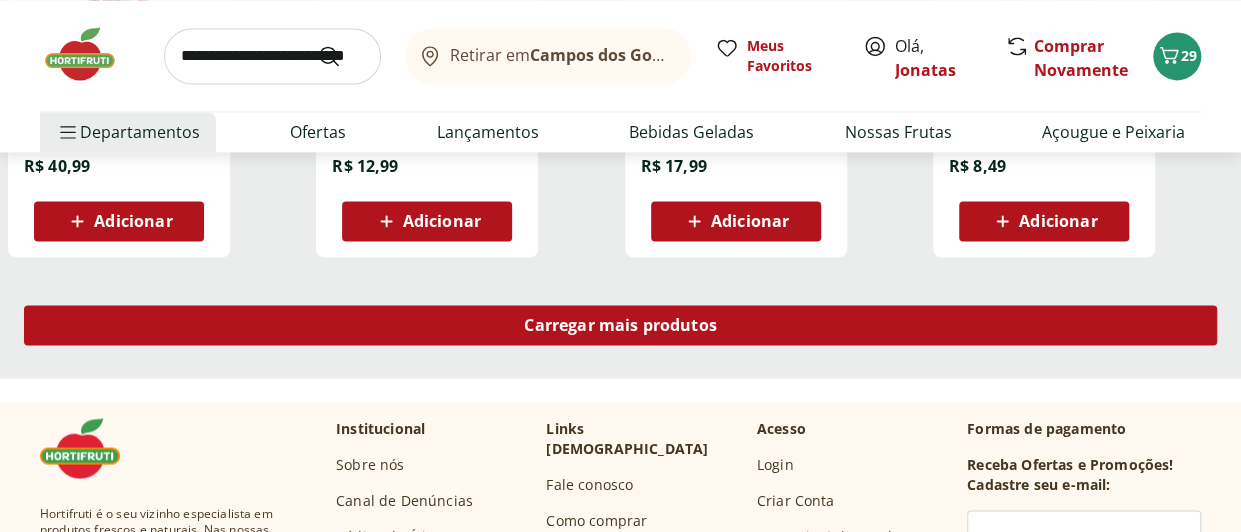 click on "Carregar mais produtos" at bounding box center (620, 325) 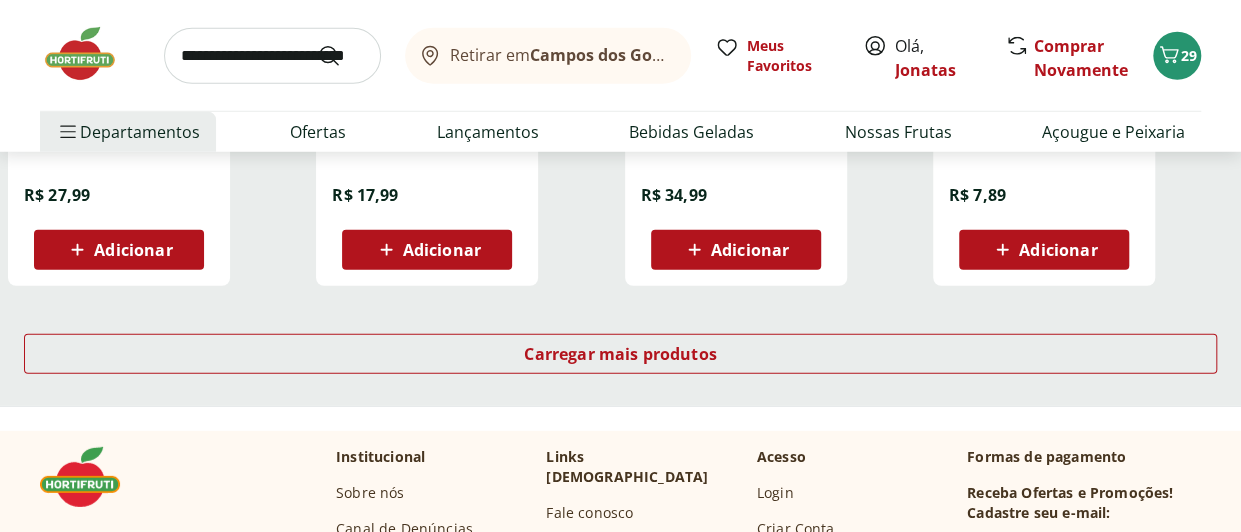 scroll, scrollTop: 2780, scrollLeft: 0, axis: vertical 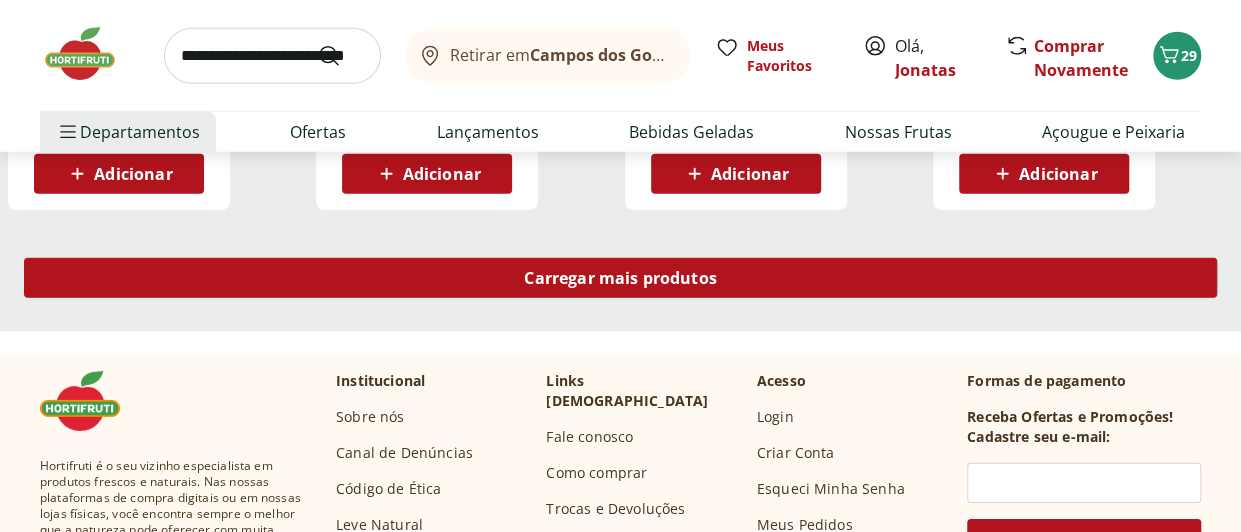 click on "Carregar mais produtos" at bounding box center (620, 278) 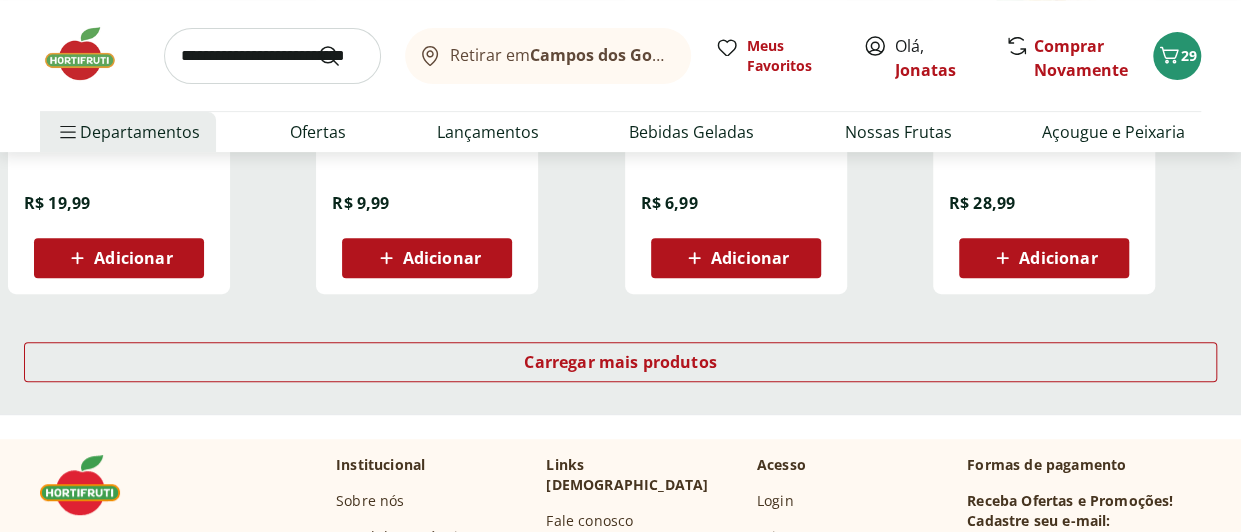 scroll, scrollTop: 4081, scrollLeft: 0, axis: vertical 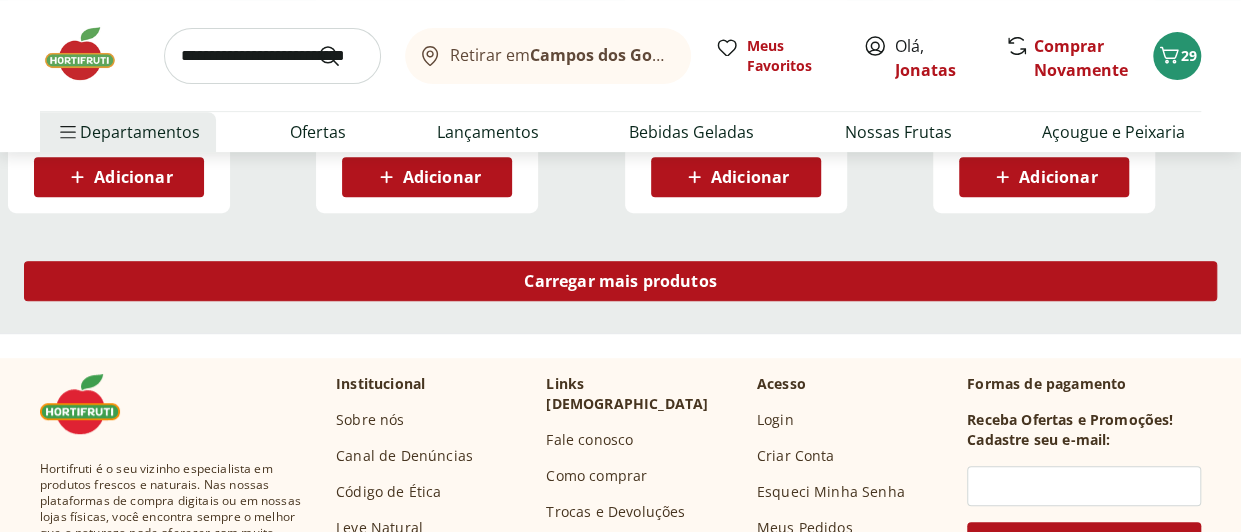 click on "Carregar mais produtos" at bounding box center [620, 281] 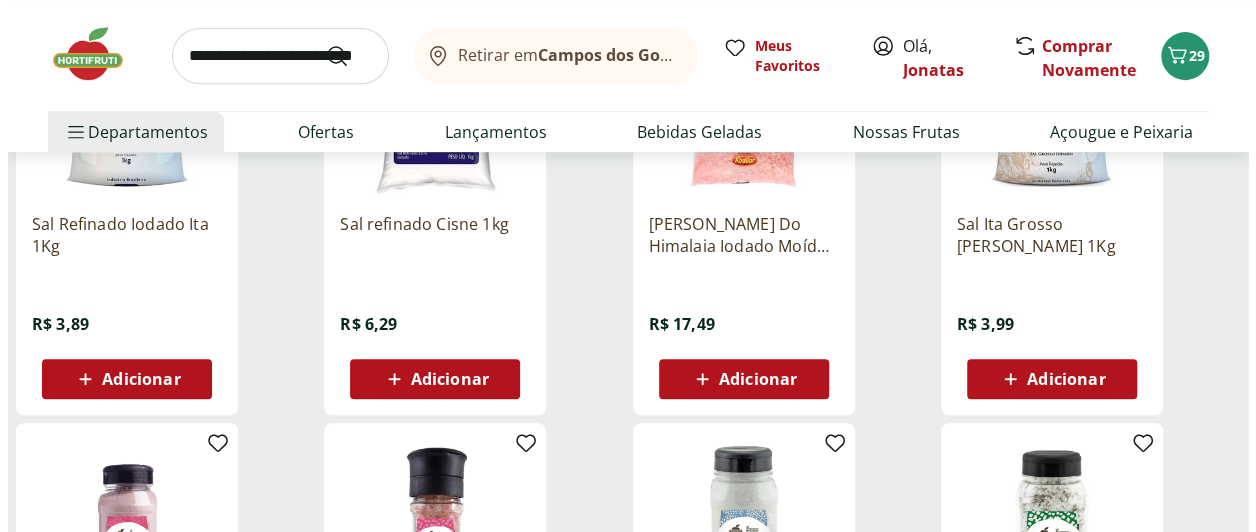 scroll, scrollTop: 0, scrollLeft: 0, axis: both 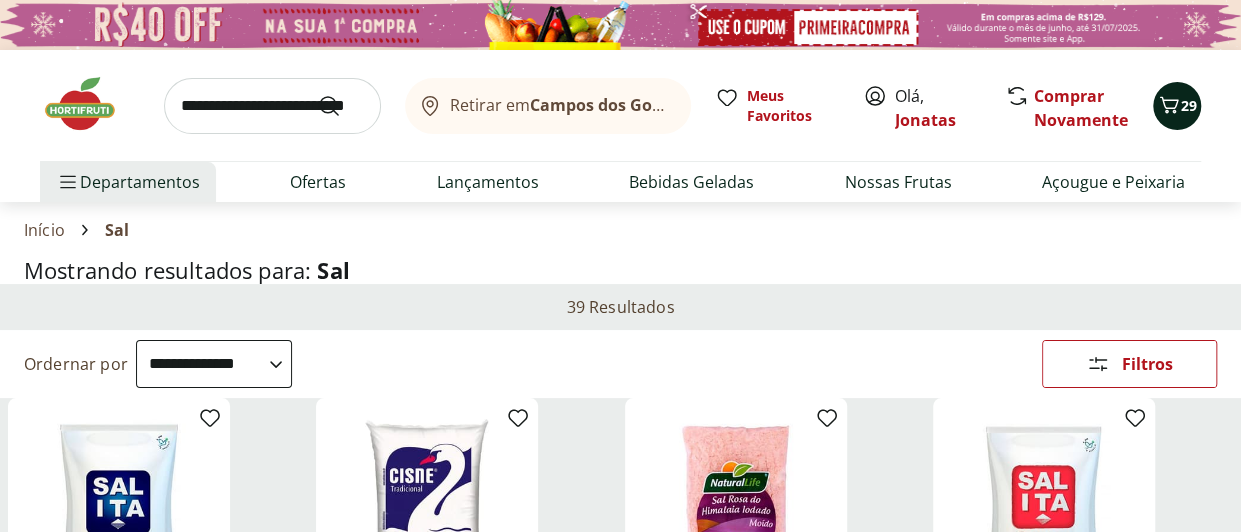 click 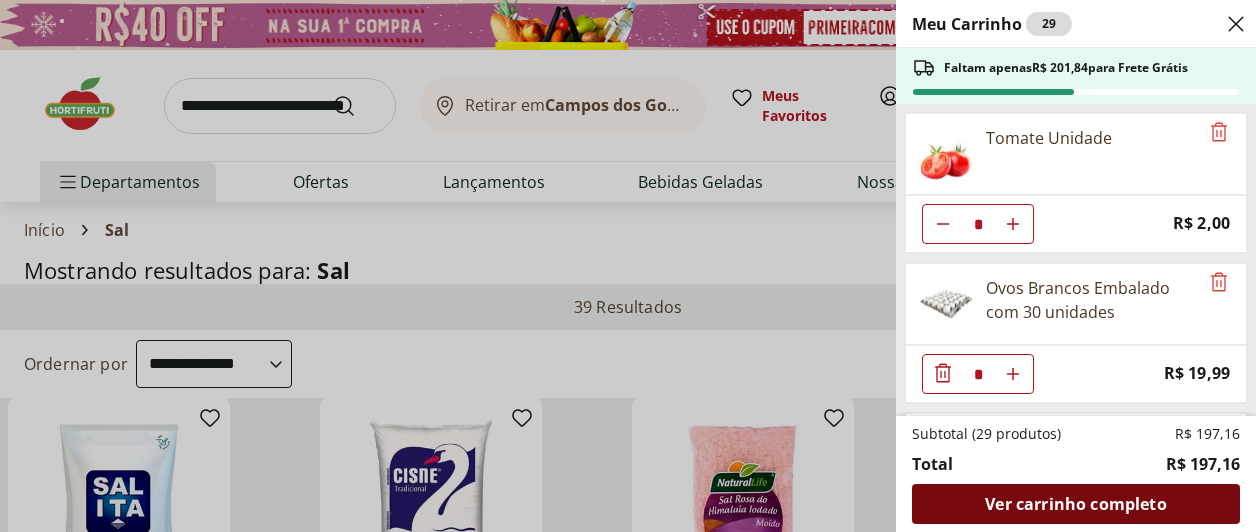 click on "Ver carrinho completo" at bounding box center (1075, 504) 